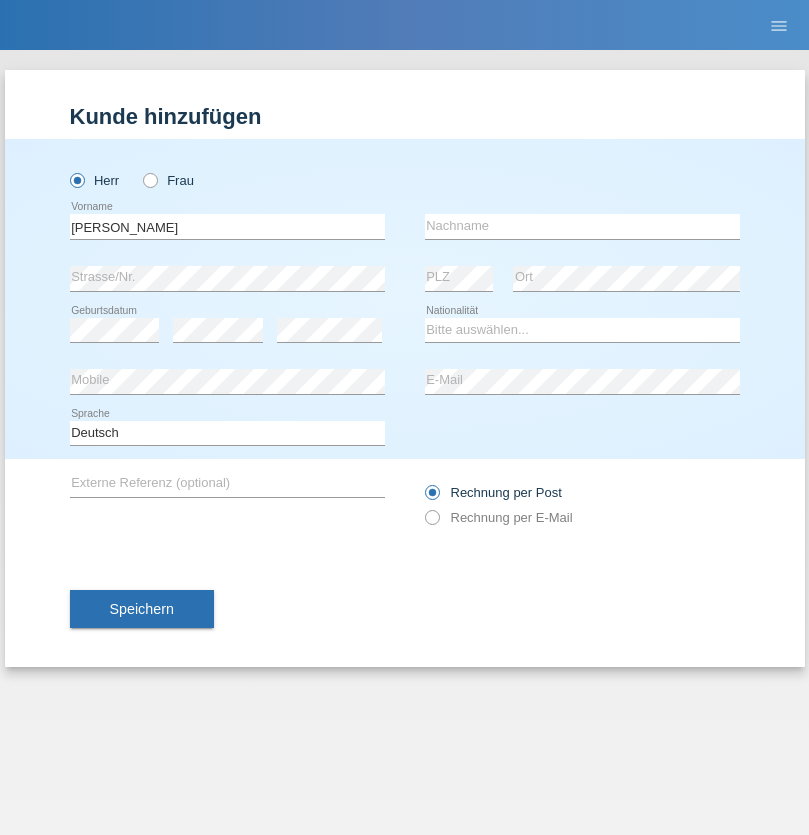 scroll, scrollTop: 0, scrollLeft: 0, axis: both 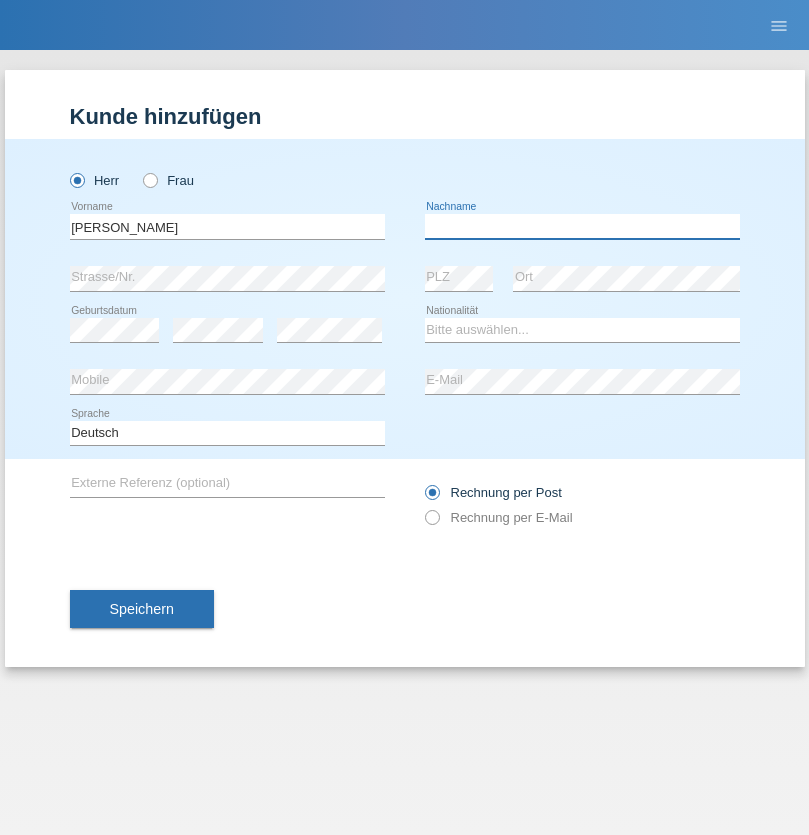 click at bounding box center [582, 226] 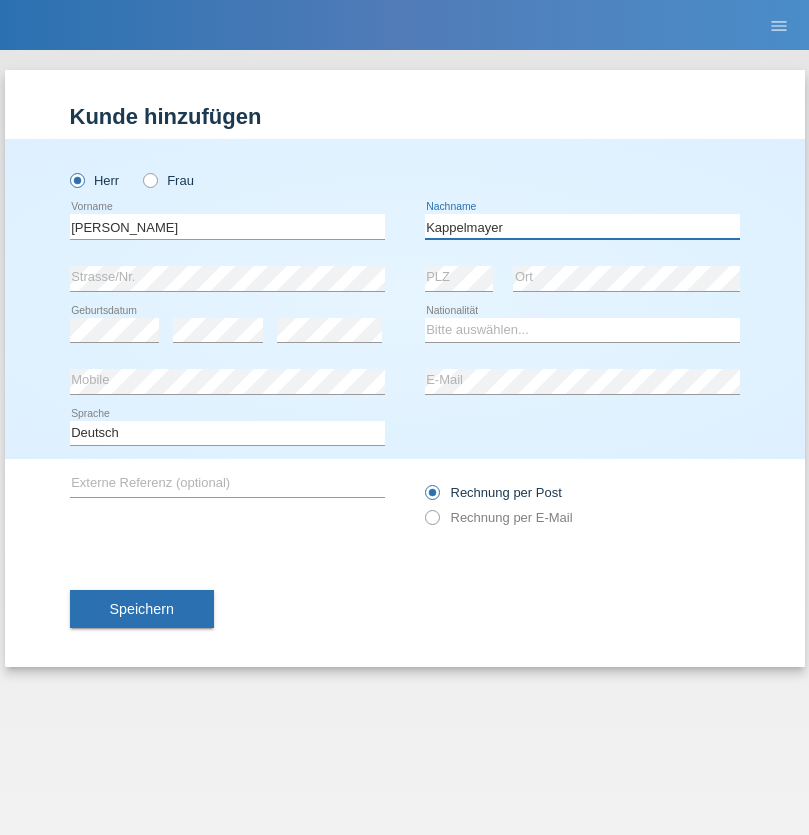 type on "Kappelmayer" 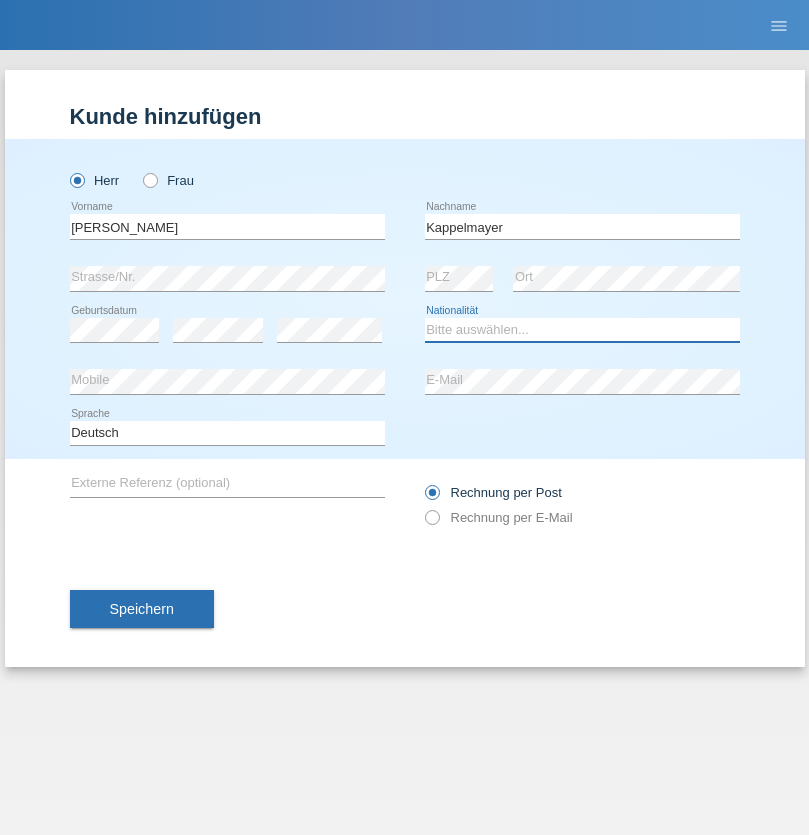 select on "BT" 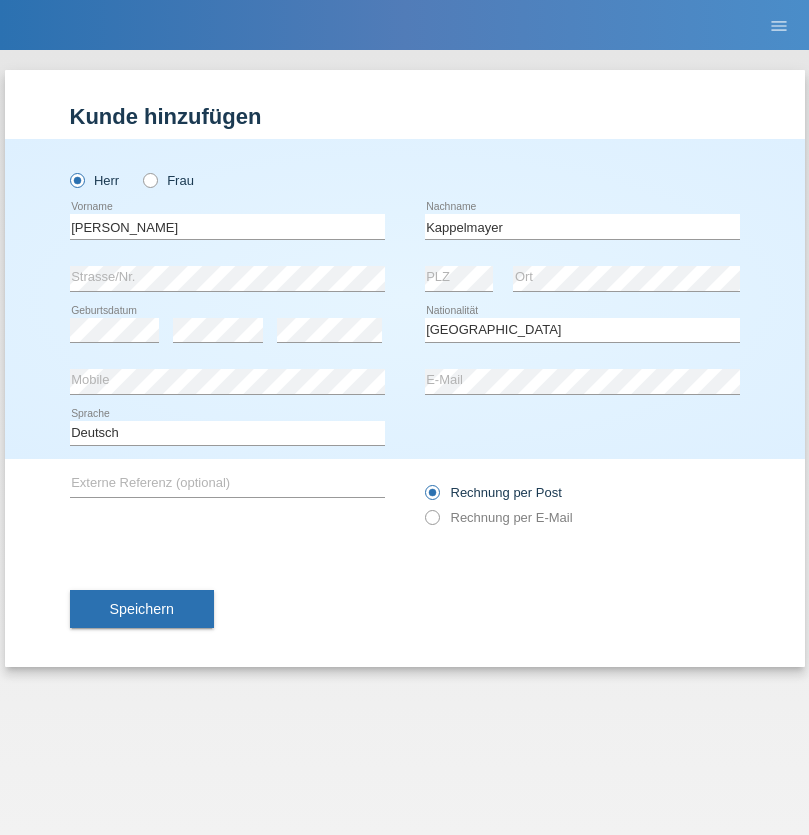 select on "C" 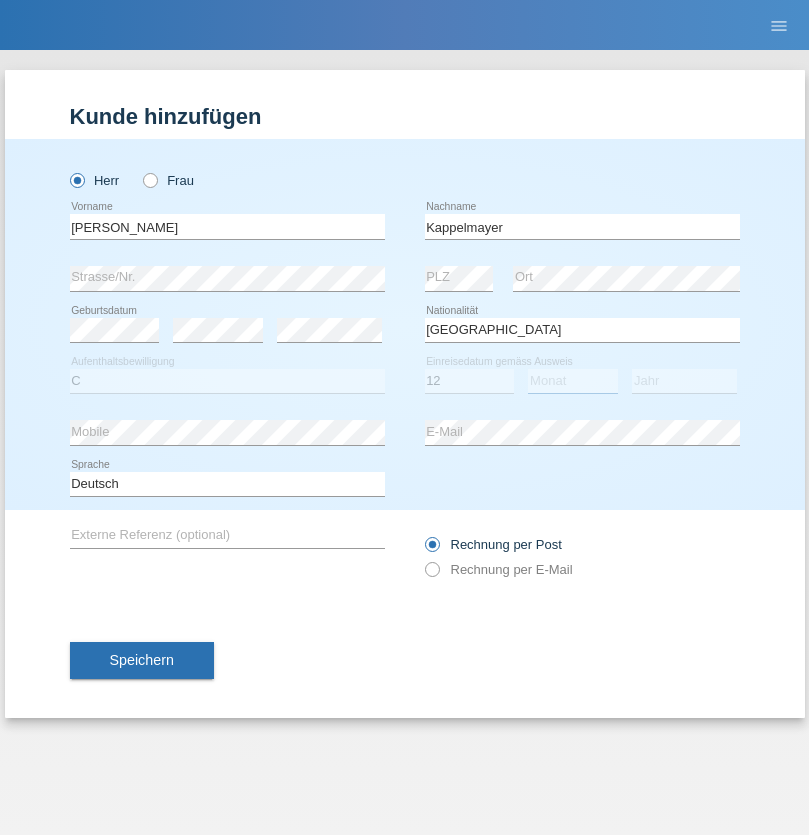 select on "02" 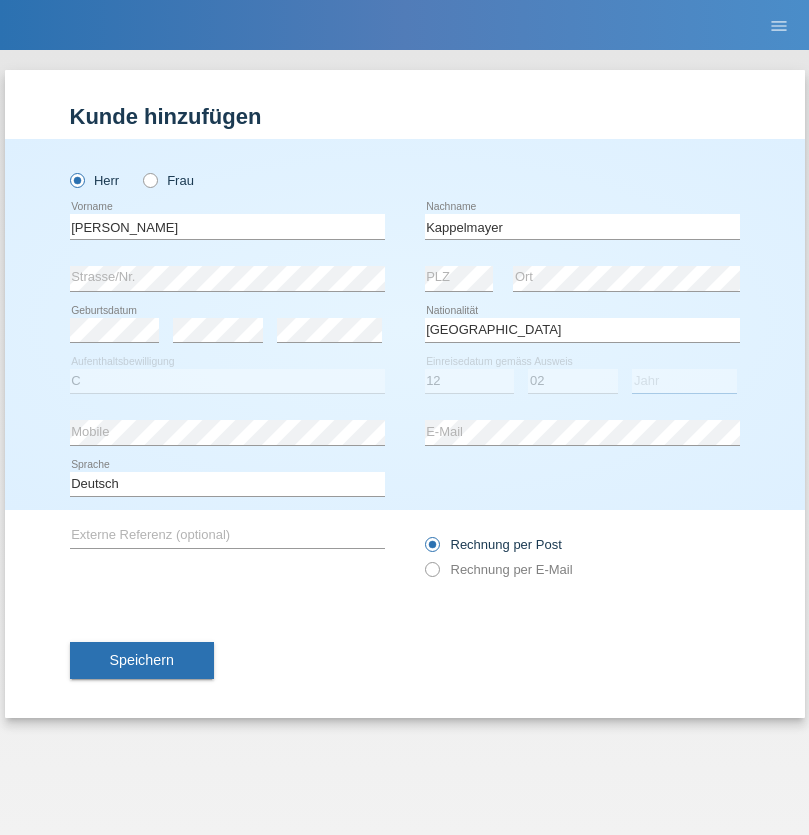 select on "2021" 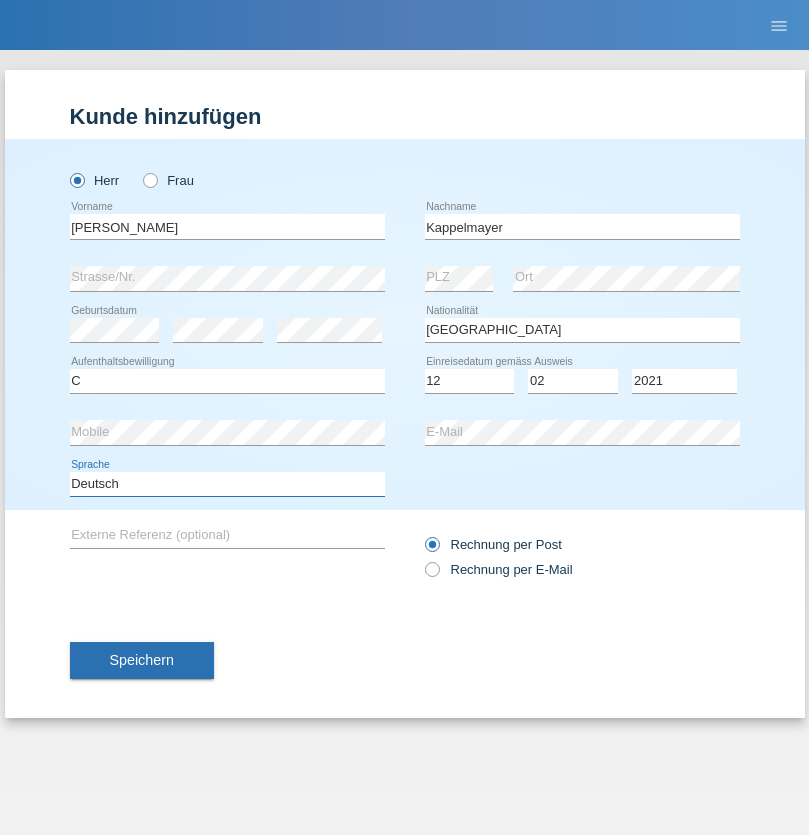 select on "en" 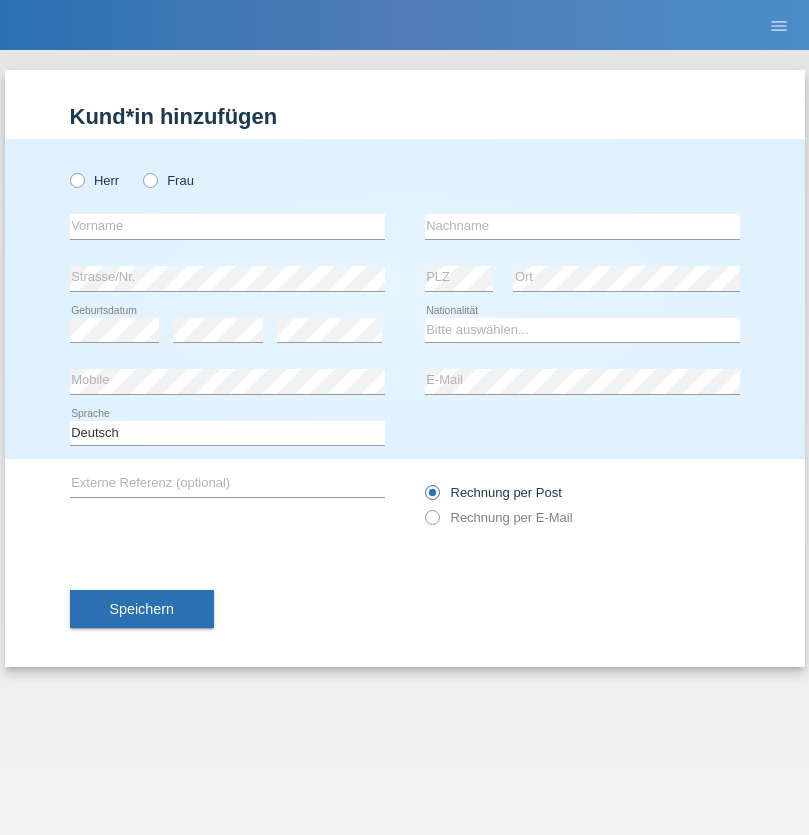 scroll, scrollTop: 0, scrollLeft: 0, axis: both 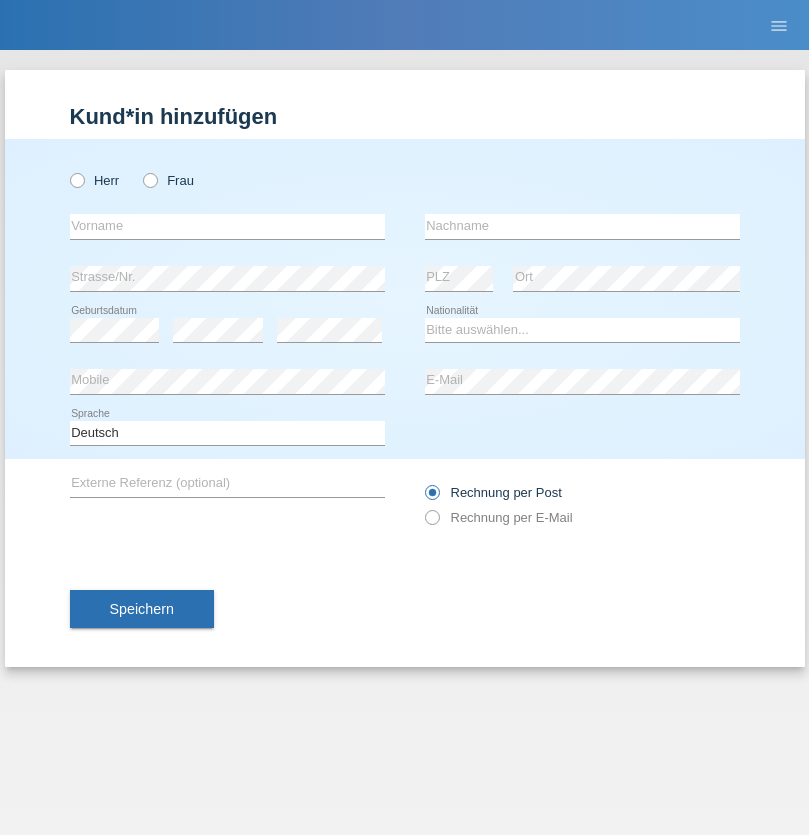 radio on "true" 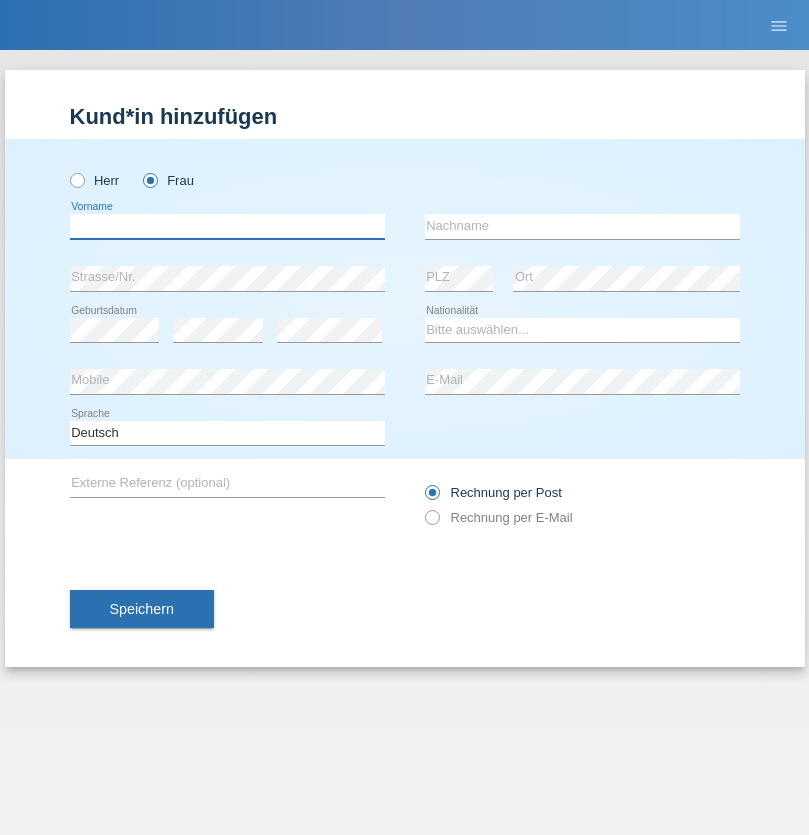 click at bounding box center [227, 226] 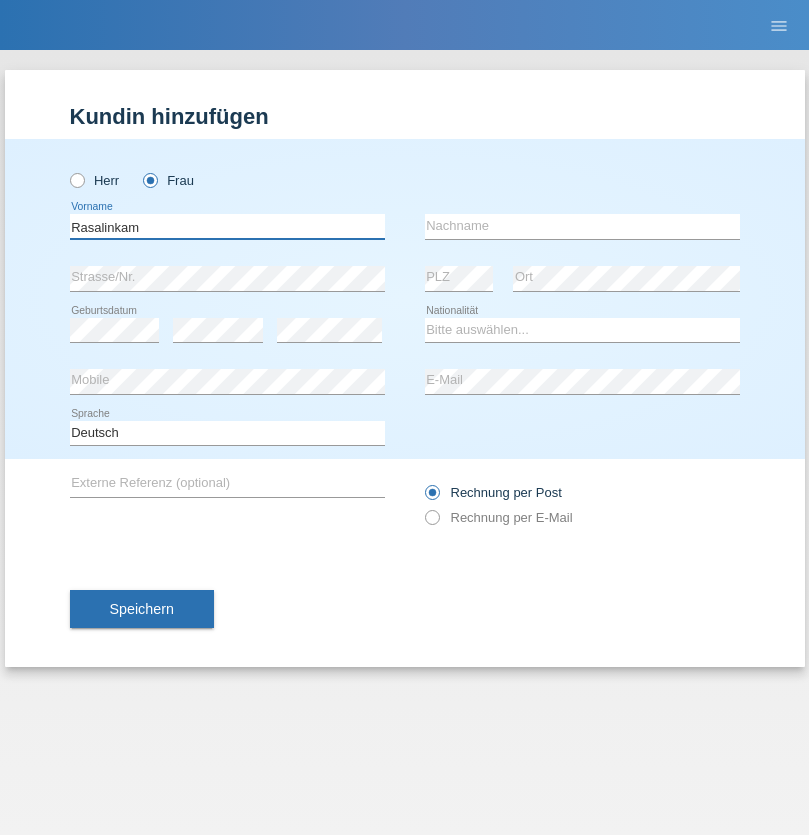 type on "Rasalinkam" 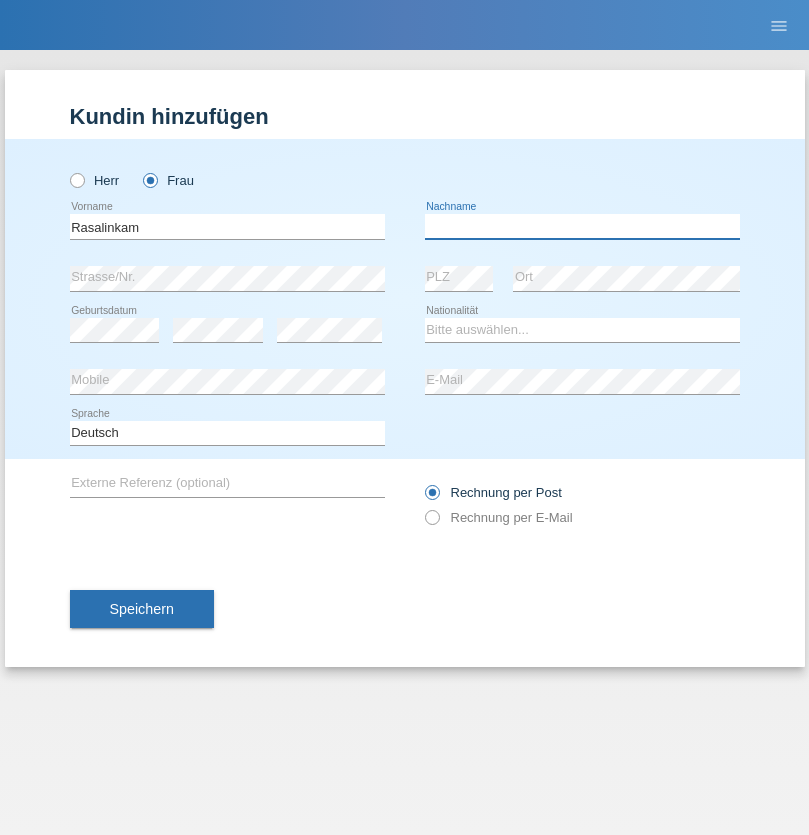 click at bounding box center (582, 226) 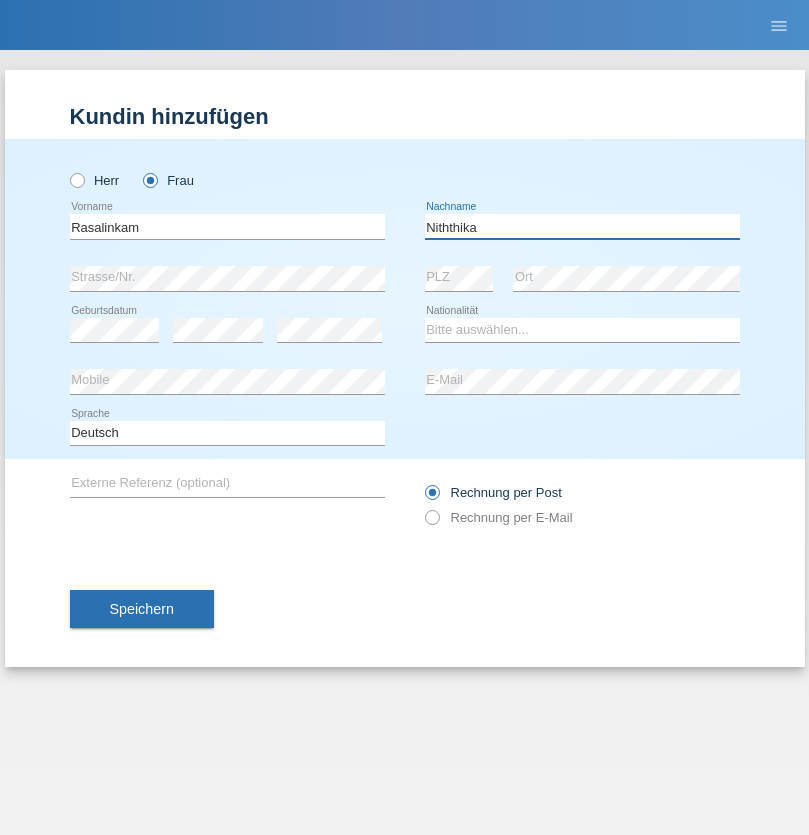 type on "Niththika" 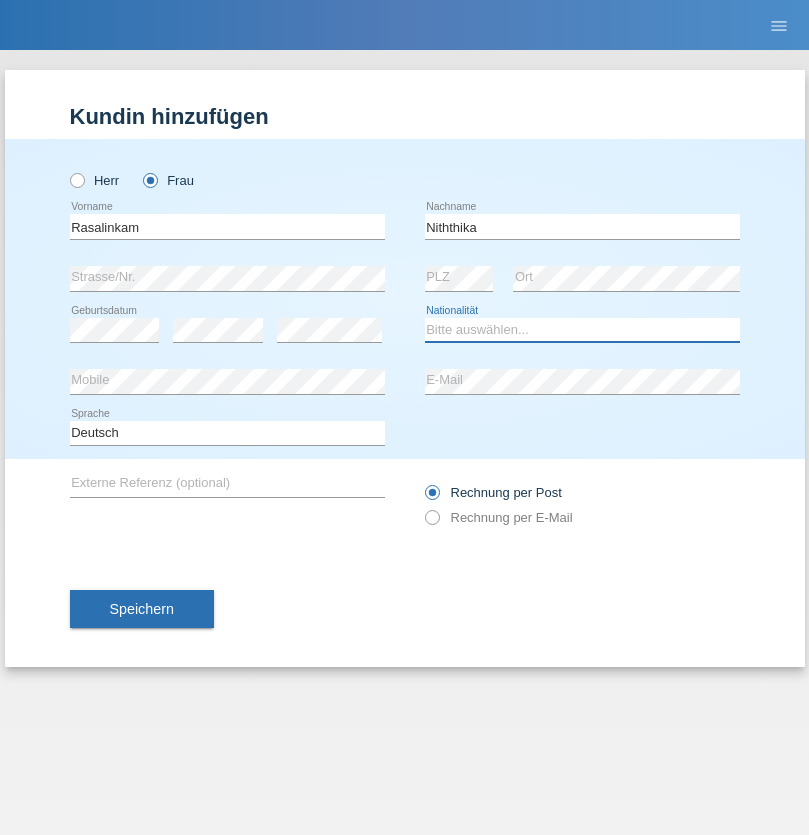 select on "LK" 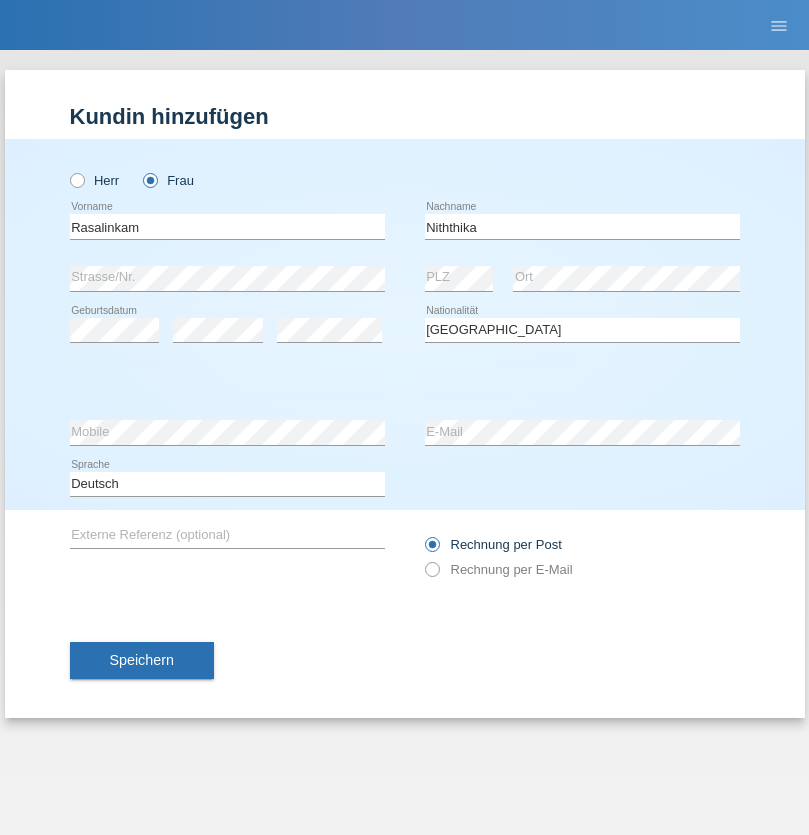 select on "C" 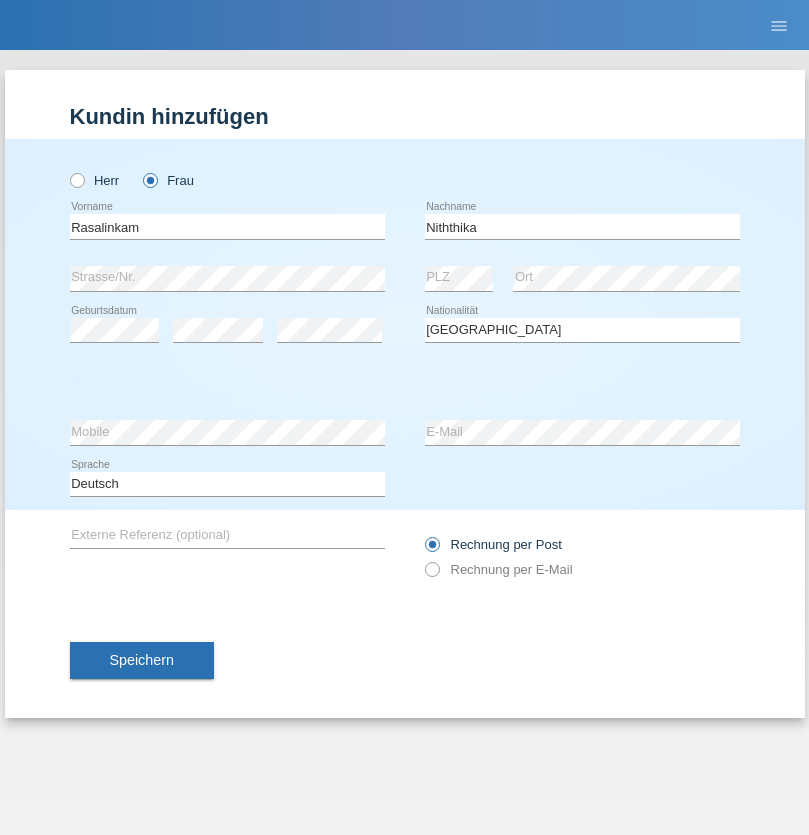 select on "14" 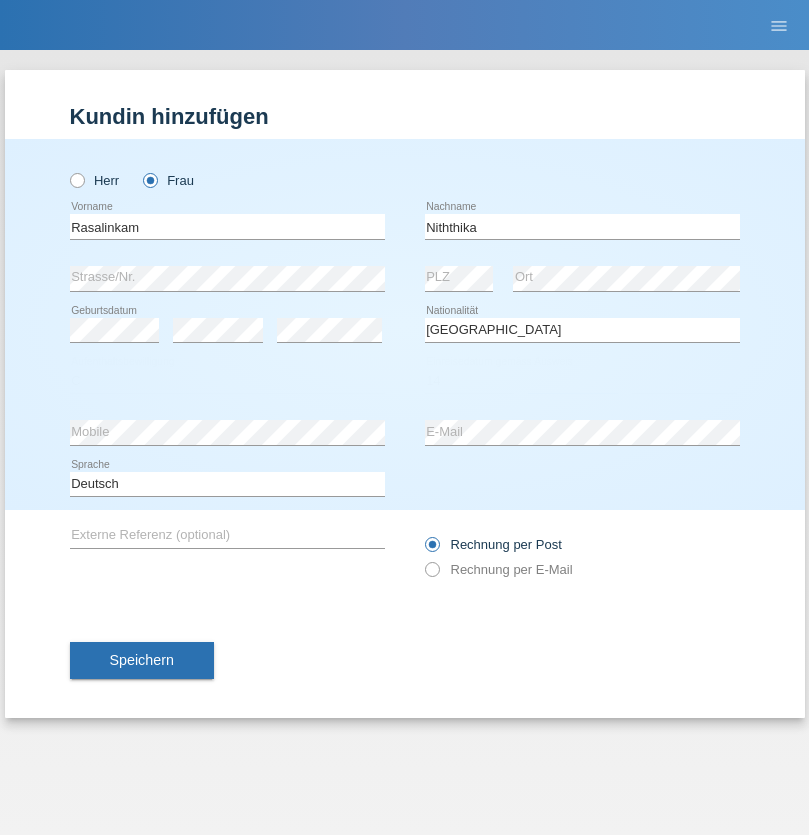 select on "07" 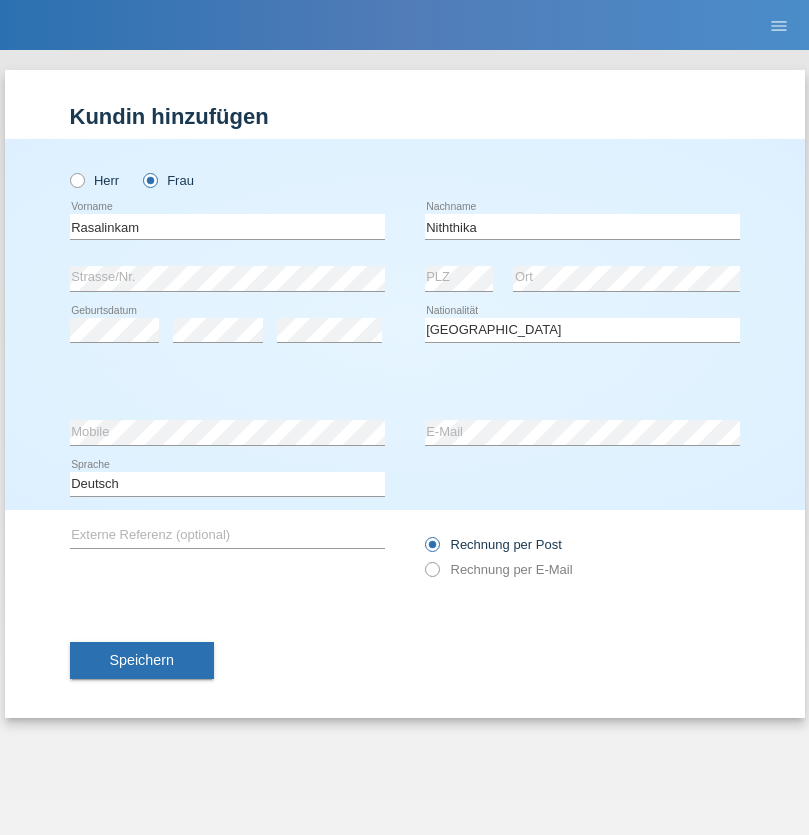 select on "2021" 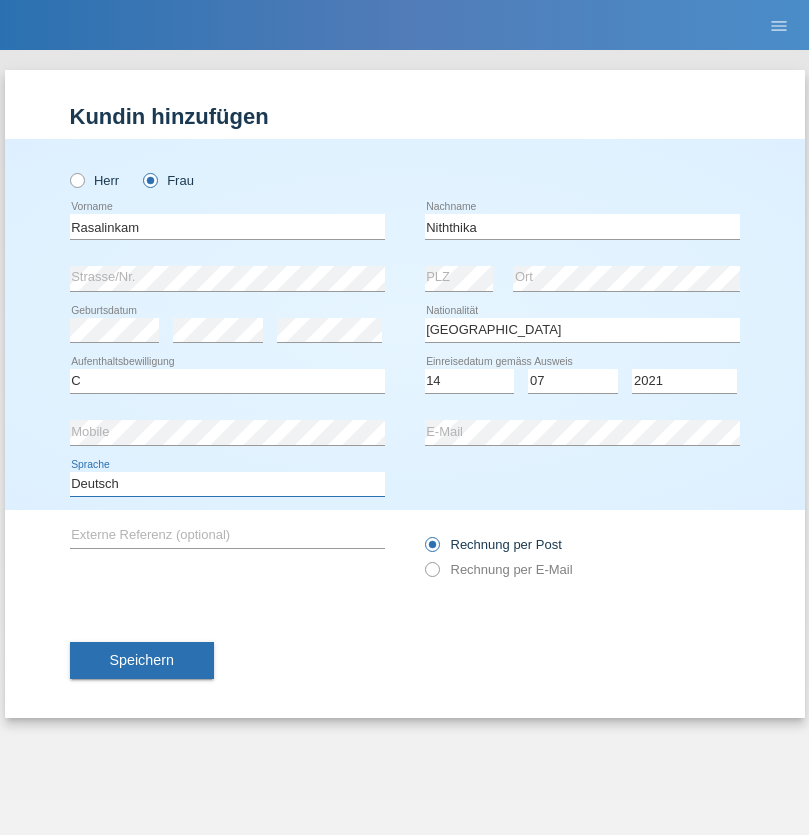 select on "en" 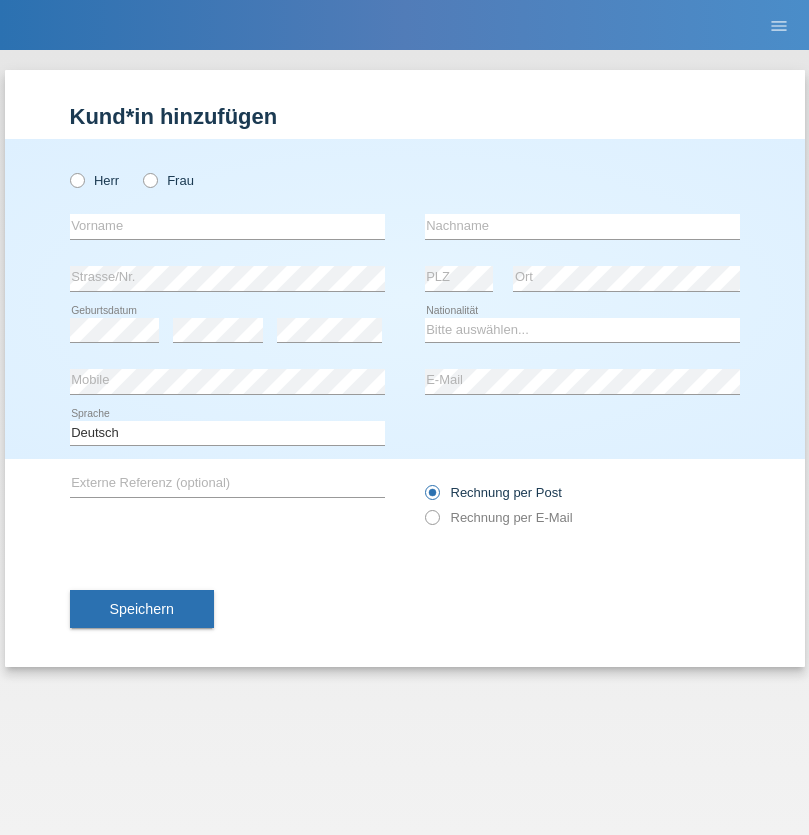 scroll, scrollTop: 0, scrollLeft: 0, axis: both 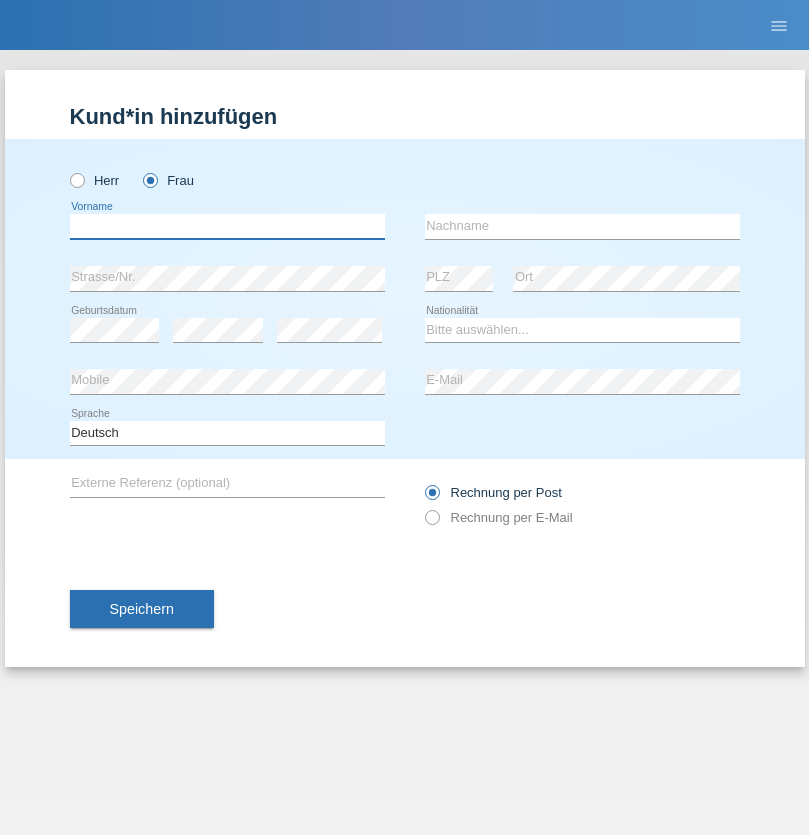 click at bounding box center [227, 226] 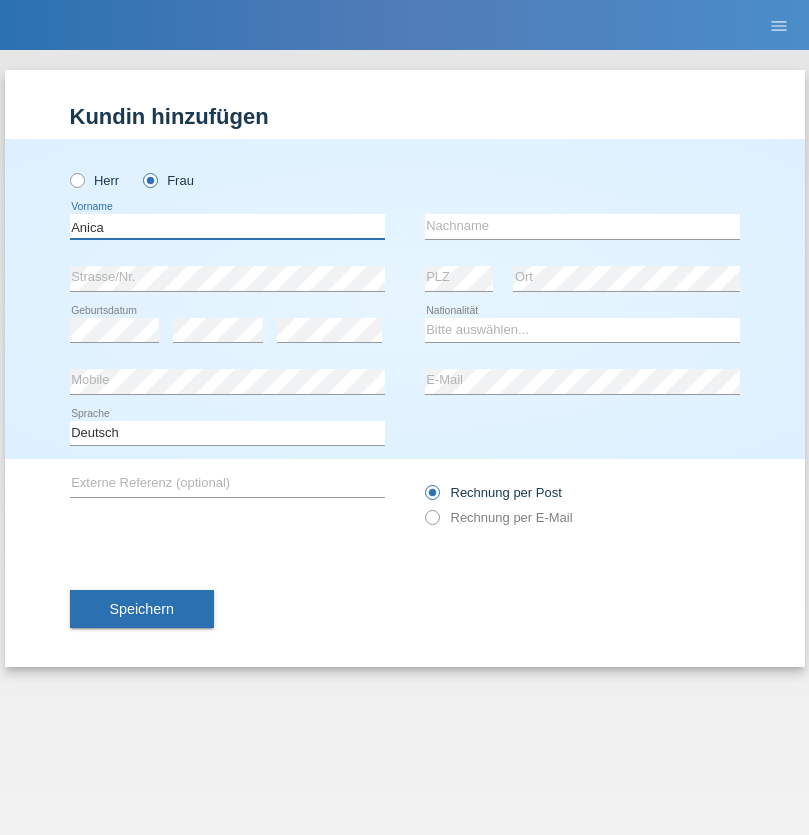 type on "Anica" 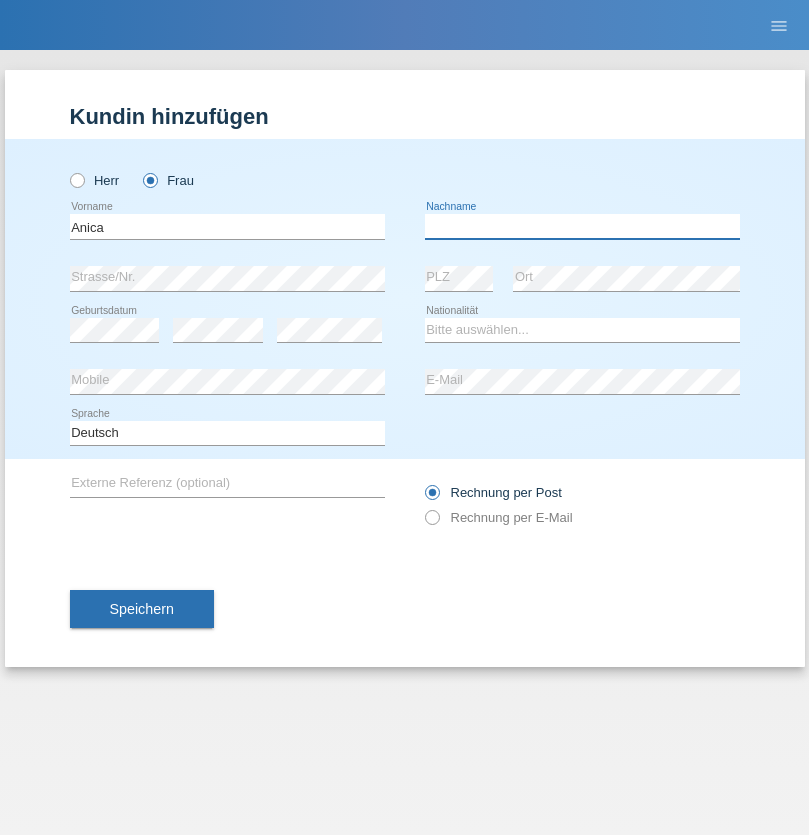 click at bounding box center [582, 226] 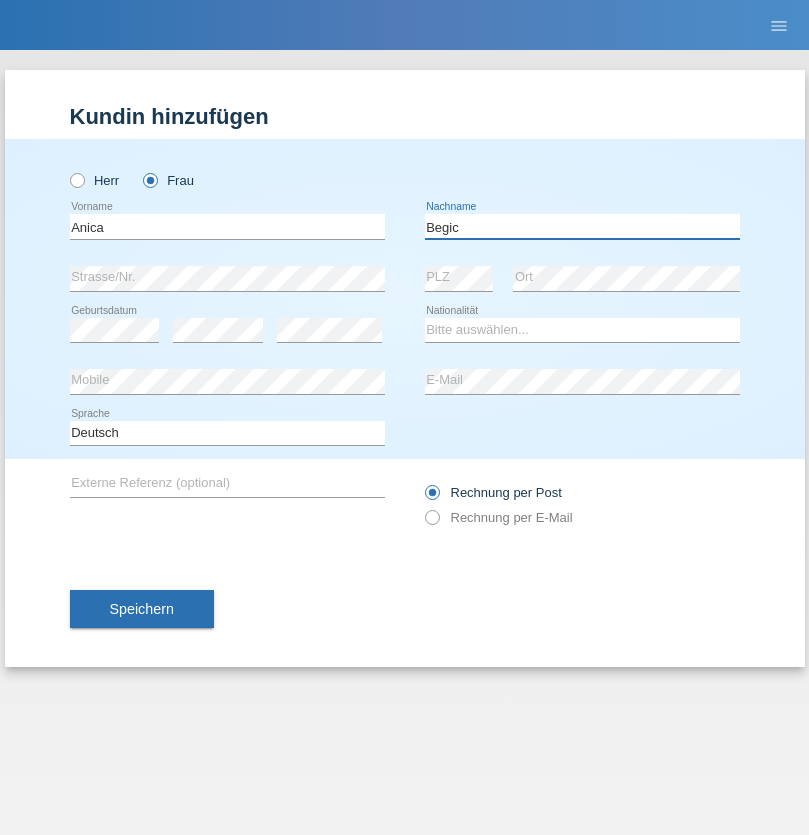 type on "Begic" 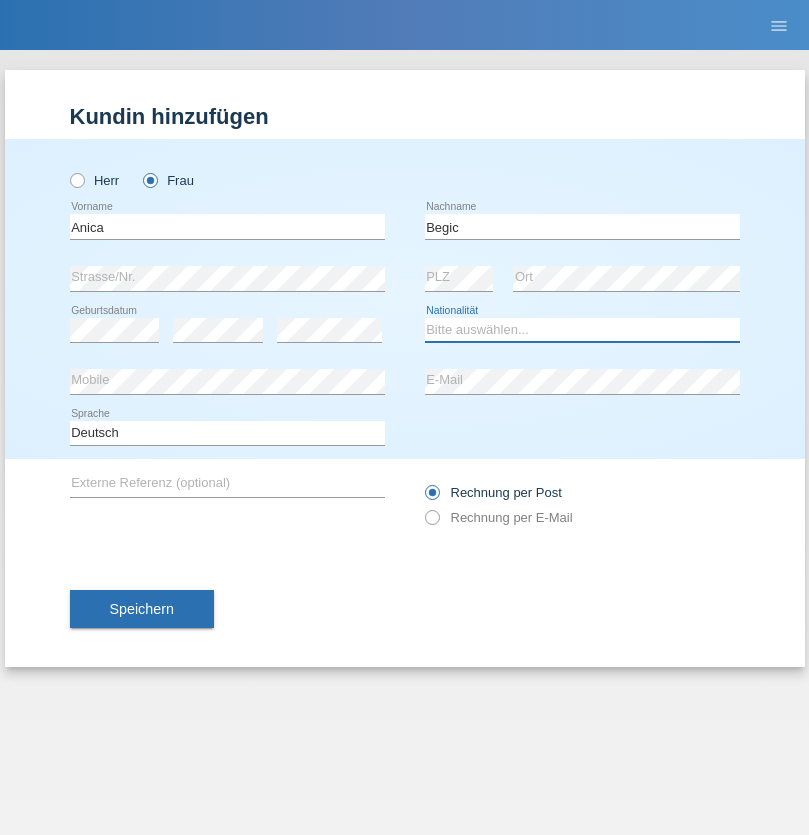 select on "CH" 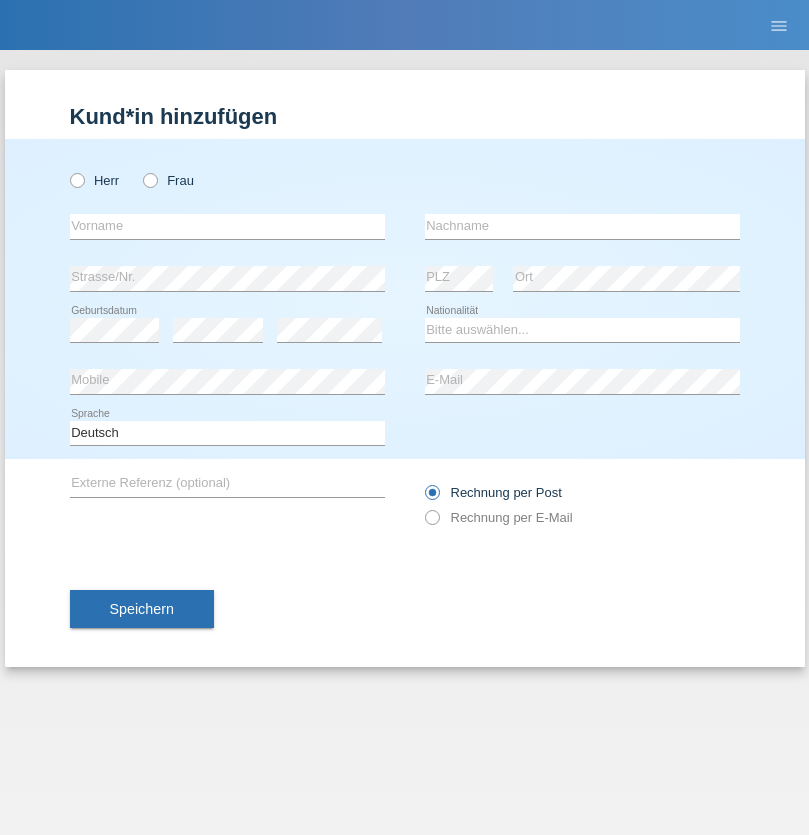 scroll, scrollTop: 0, scrollLeft: 0, axis: both 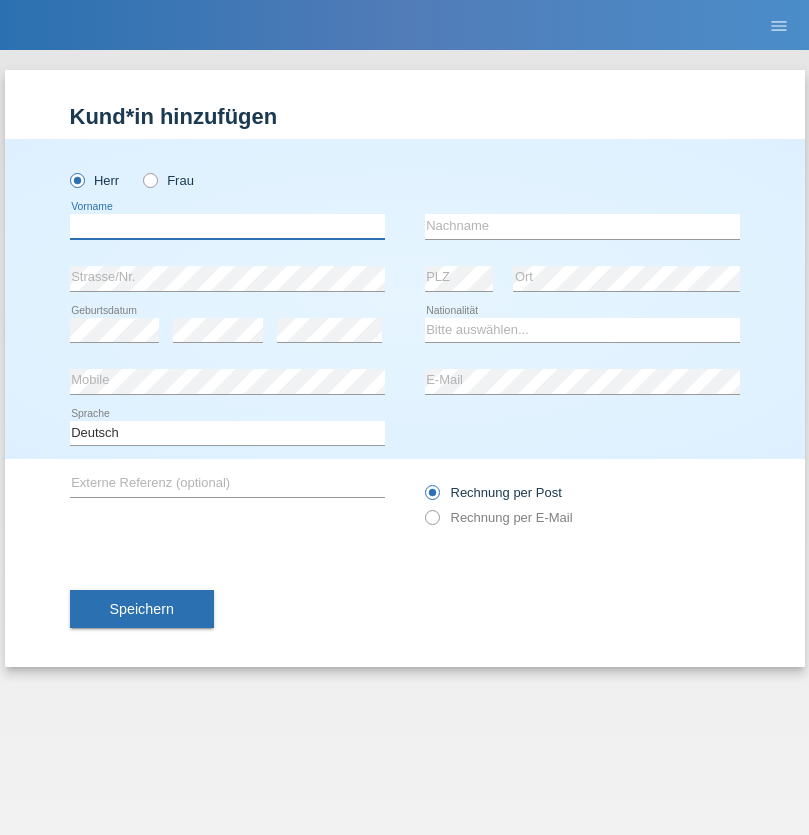 click at bounding box center (227, 226) 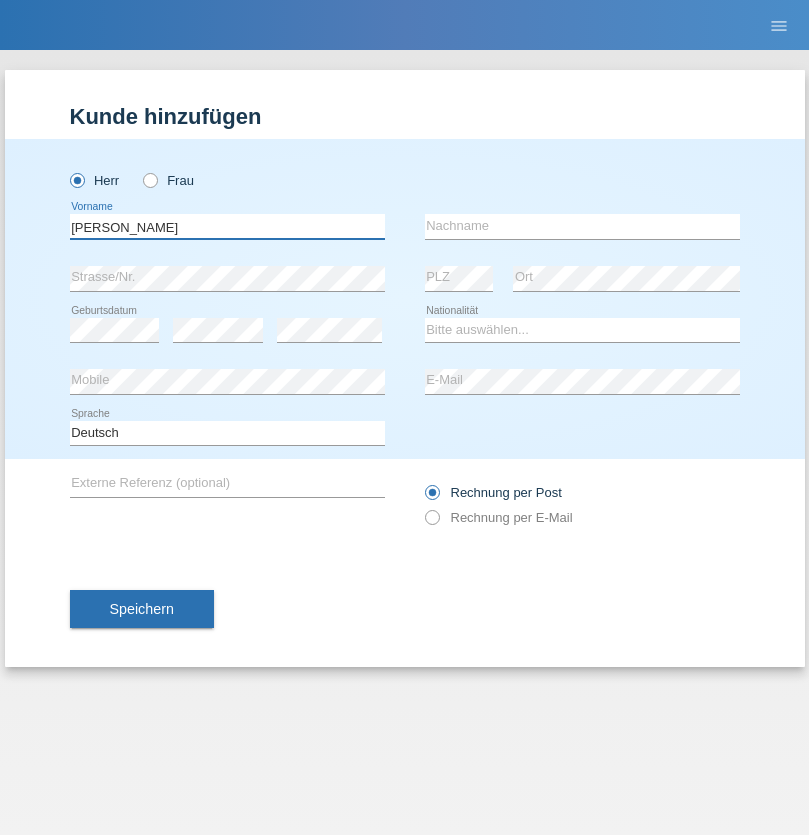 type on "Pereira de oliveira" 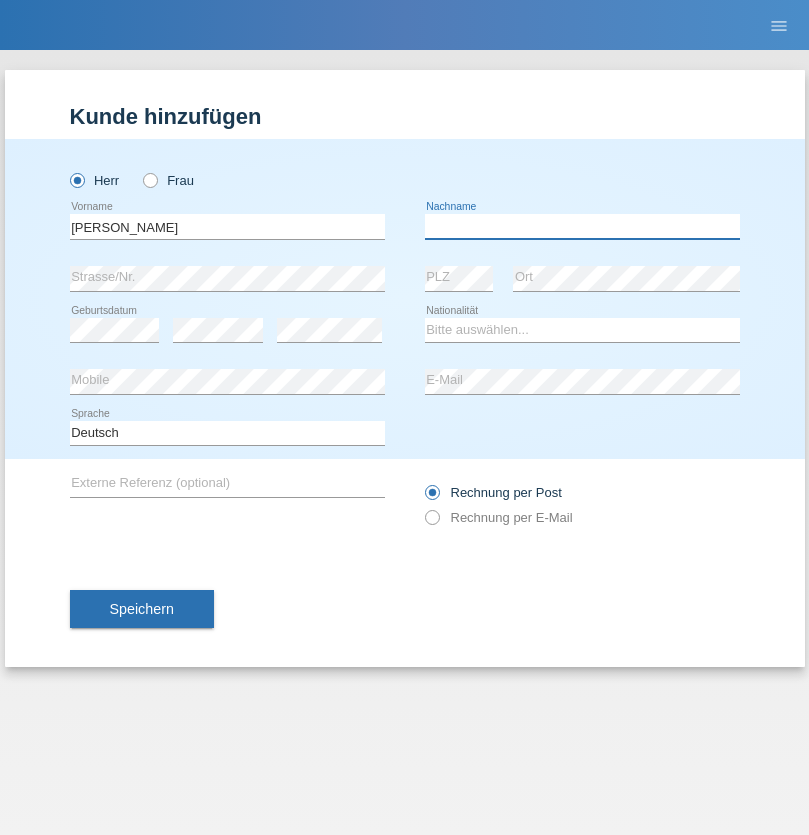 click at bounding box center (582, 226) 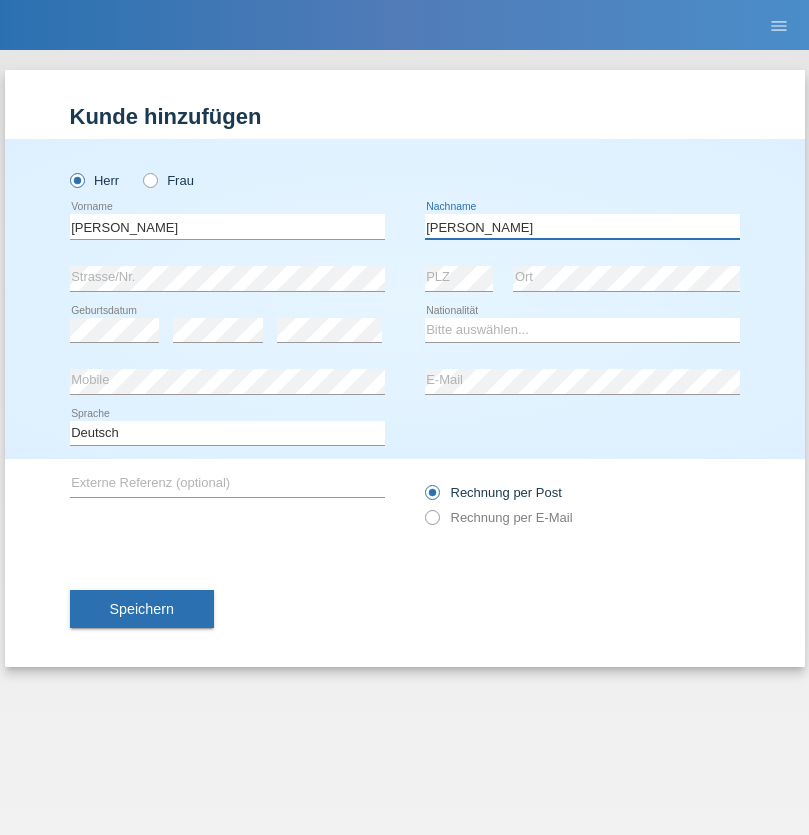 type on "Luis jose" 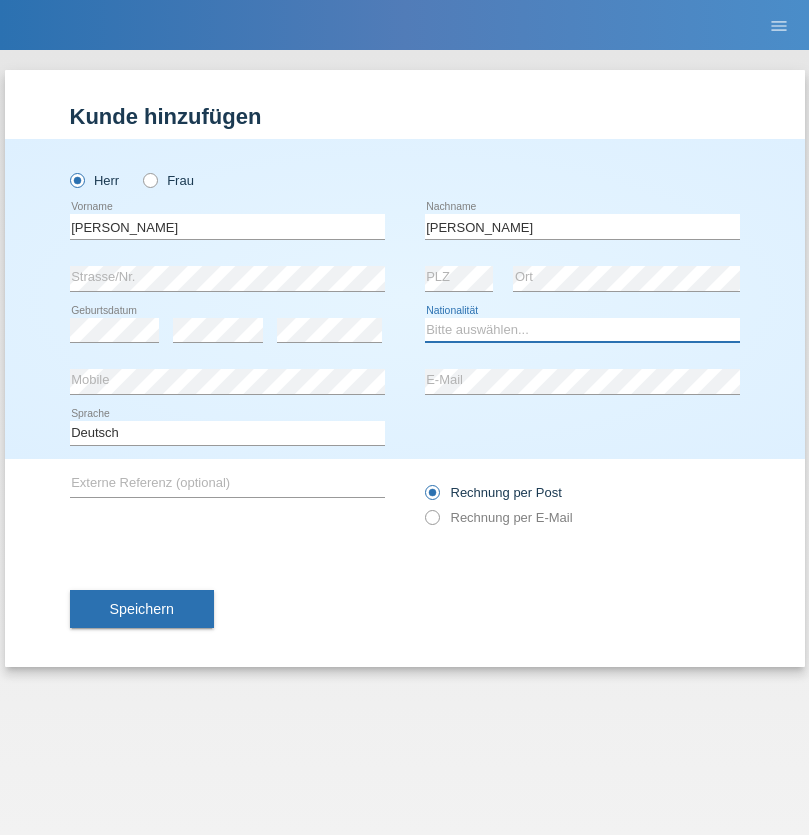 select on "CH" 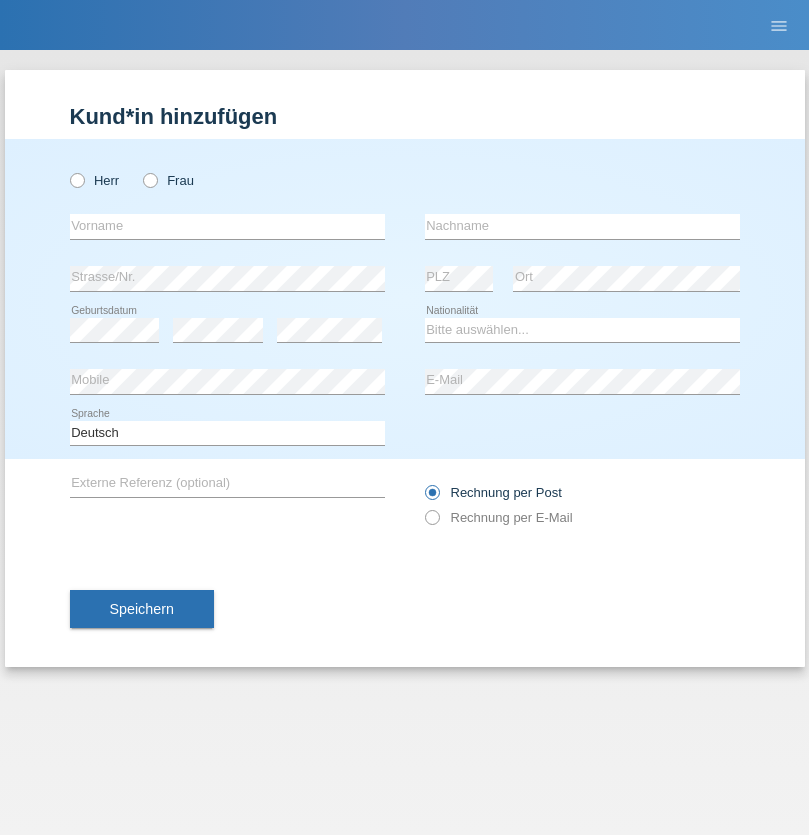 scroll, scrollTop: 0, scrollLeft: 0, axis: both 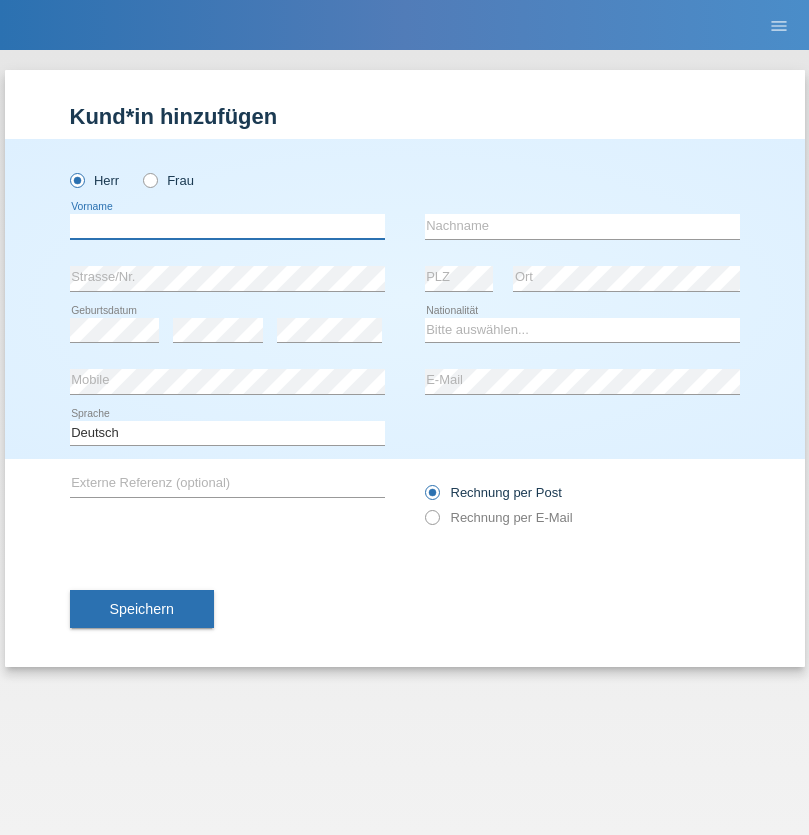 click at bounding box center (227, 226) 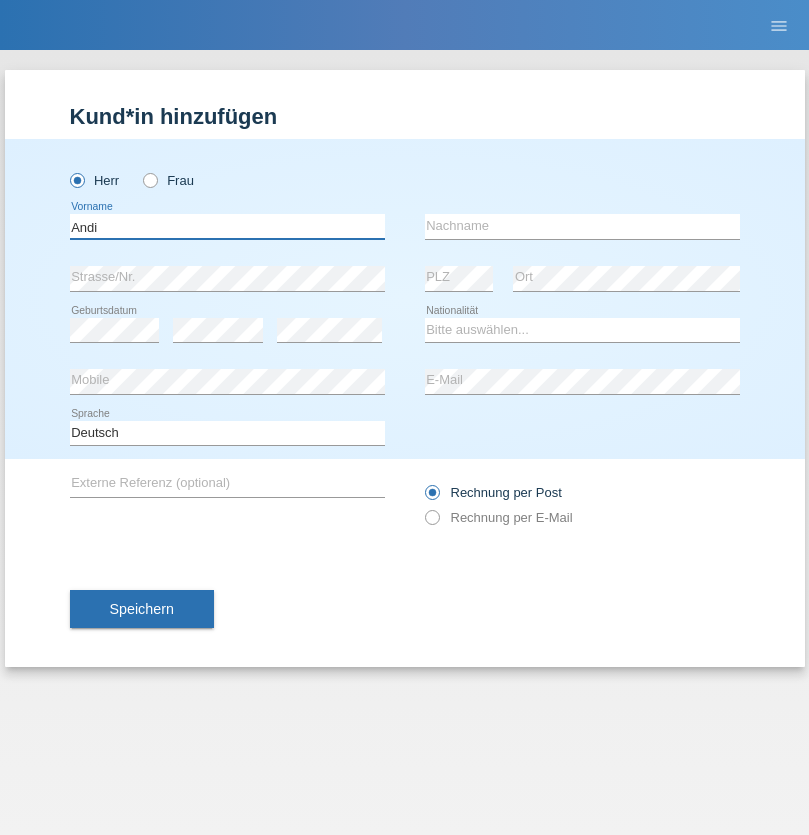 type on "Andi" 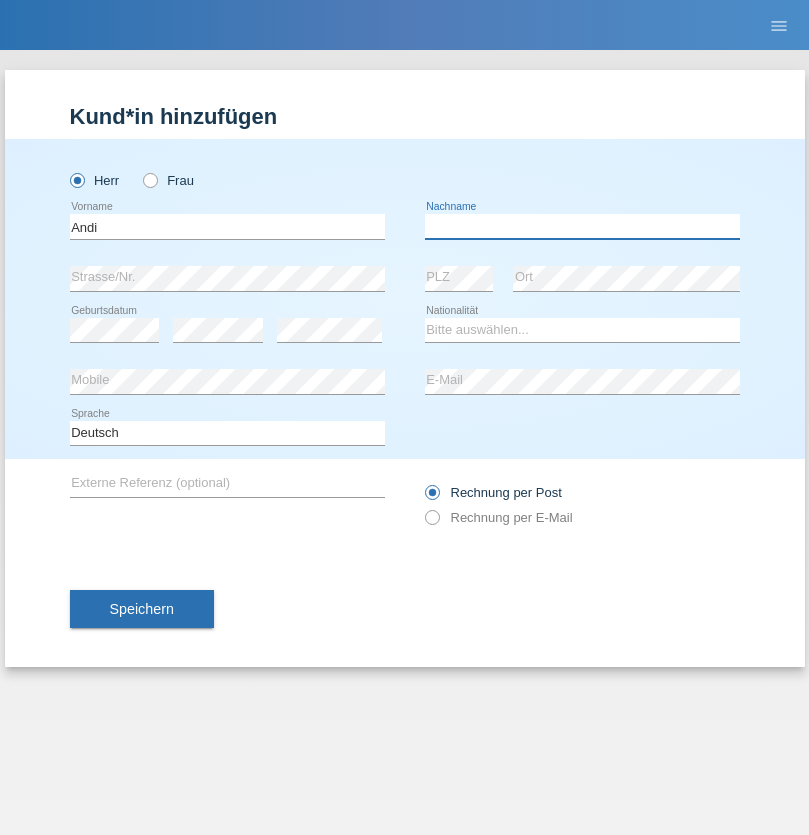 click at bounding box center (582, 226) 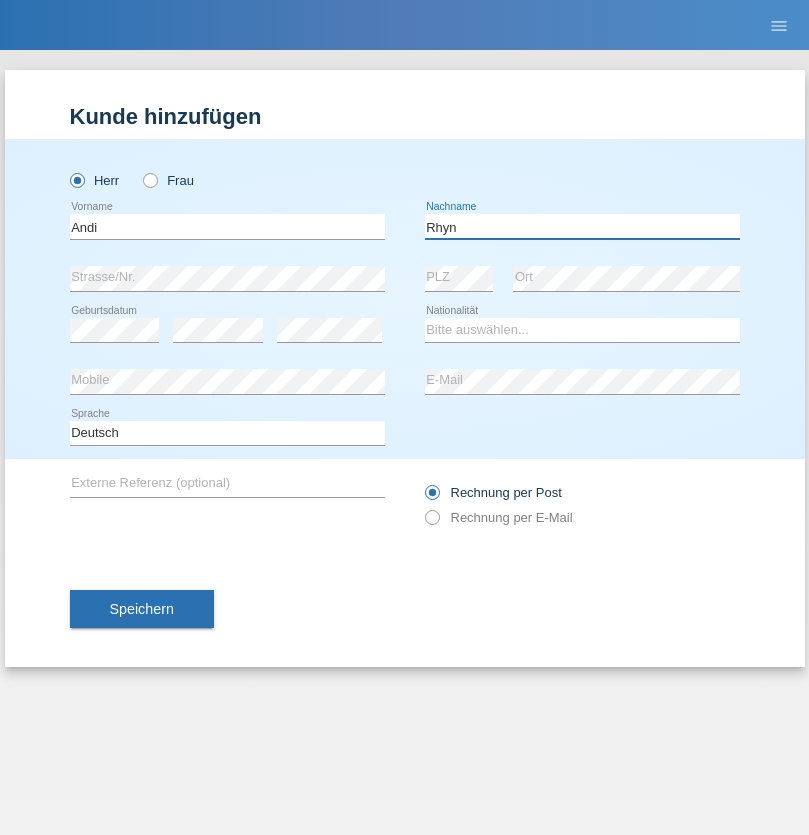 type on "Rhyn" 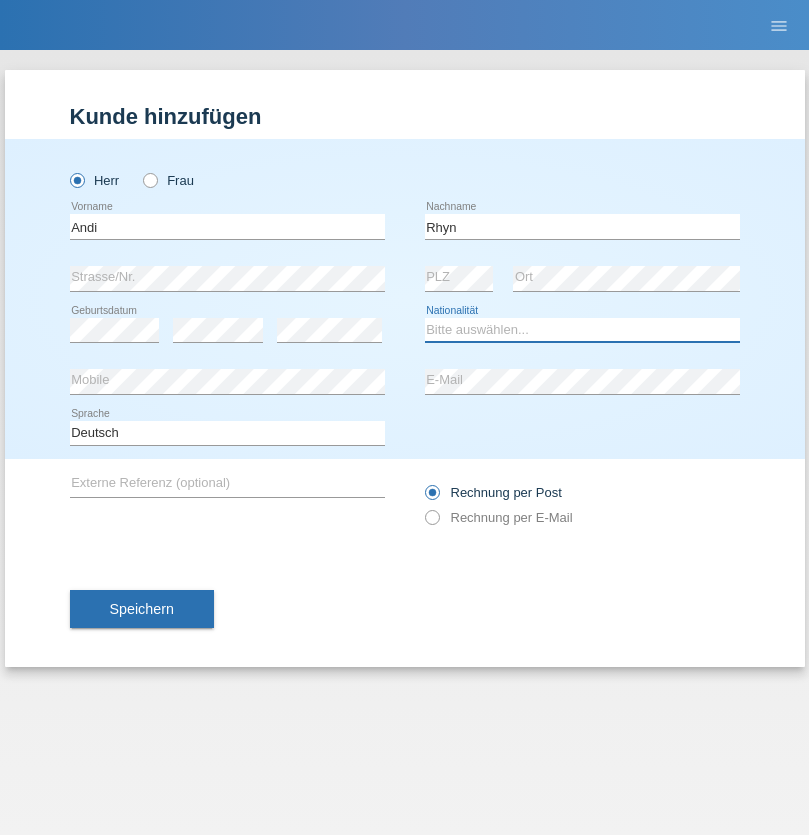 select on "CH" 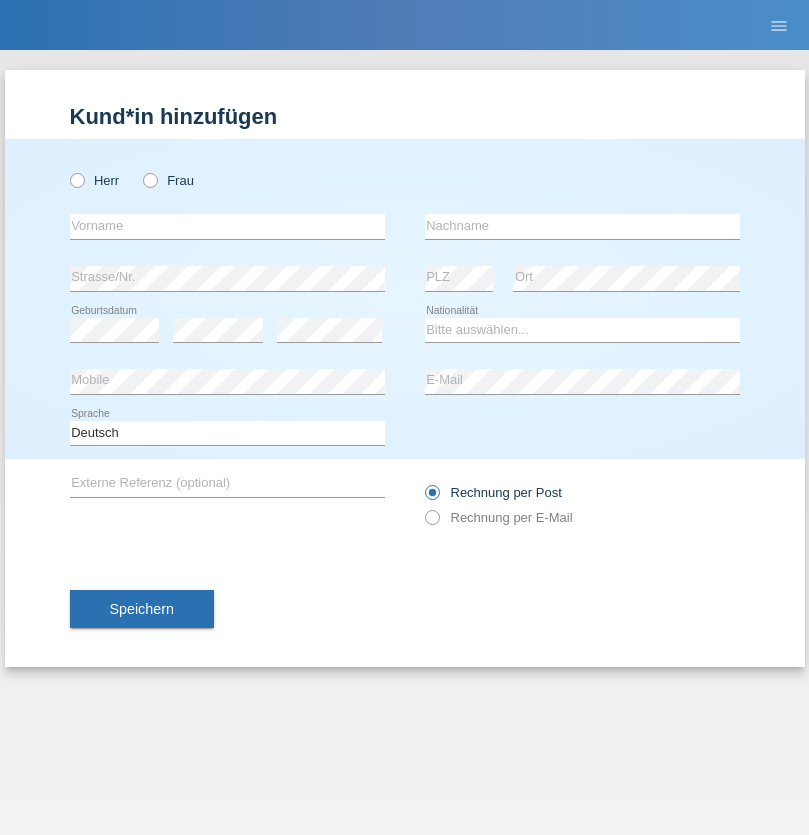 scroll, scrollTop: 0, scrollLeft: 0, axis: both 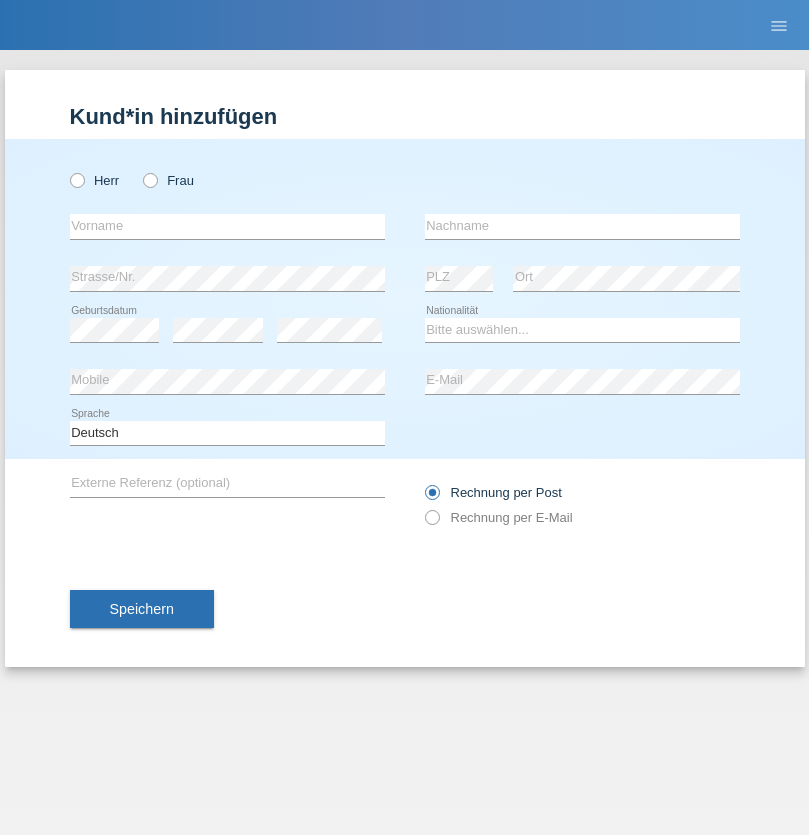 radio on "true" 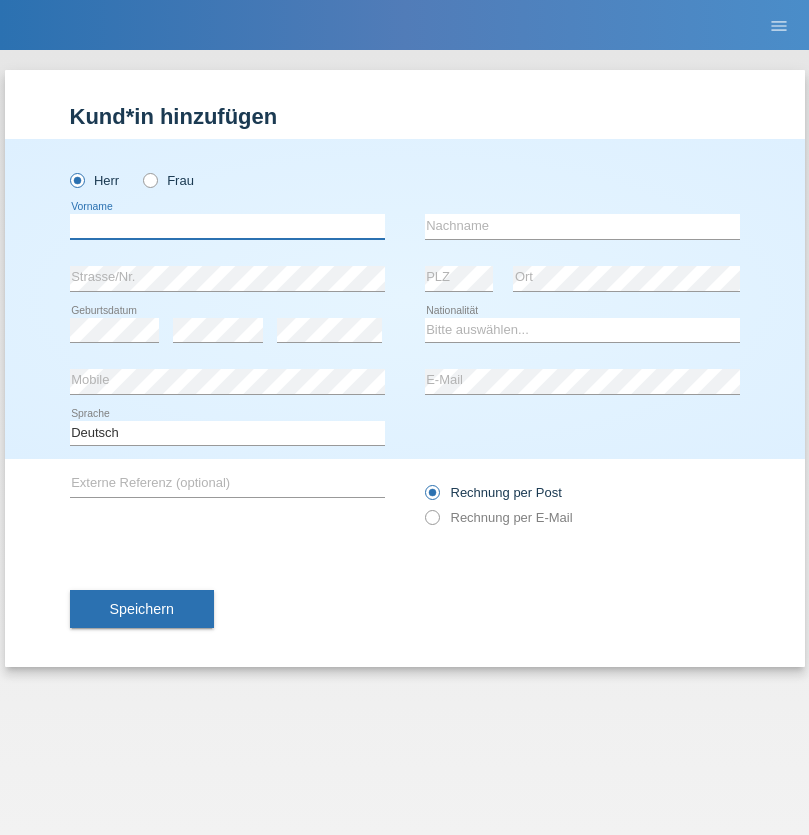click at bounding box center (227, 226) 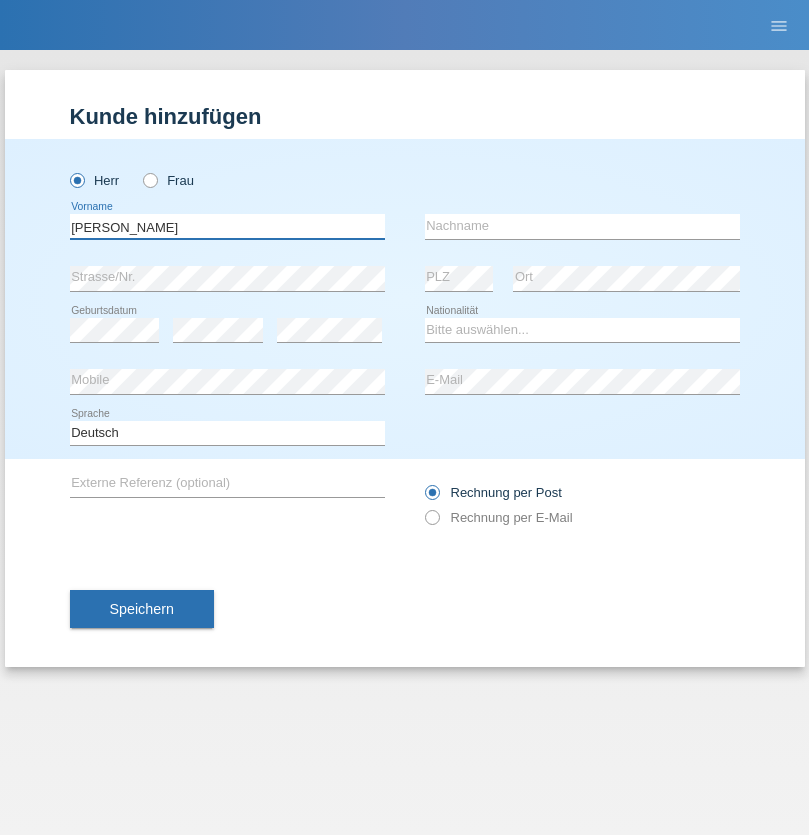 type on "Alex" 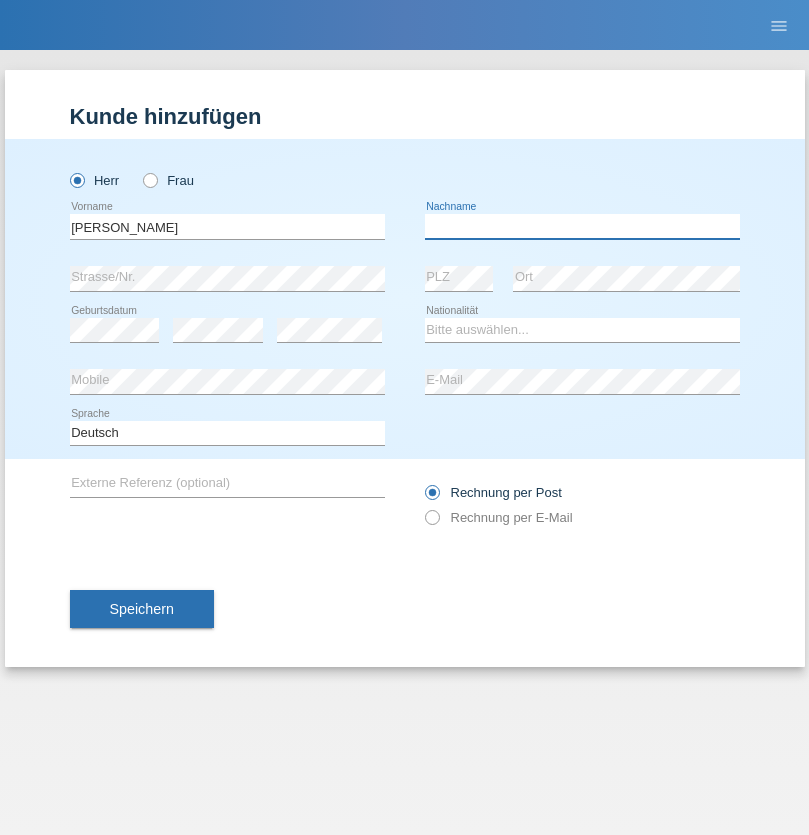 click at bounding box center (582, 226) 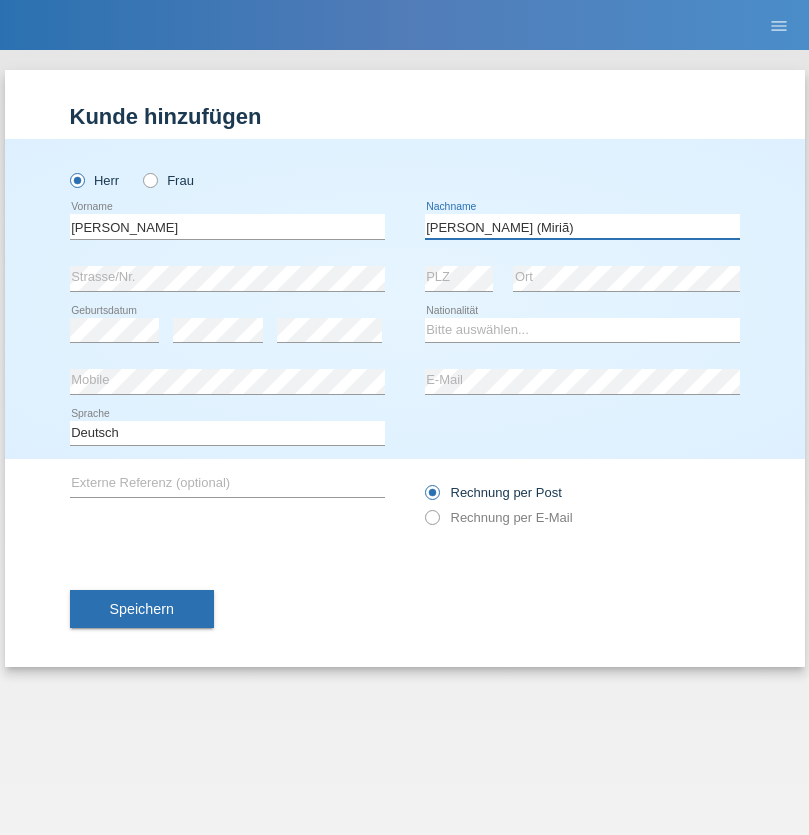 type on "A. Cassiano (Miriã)" 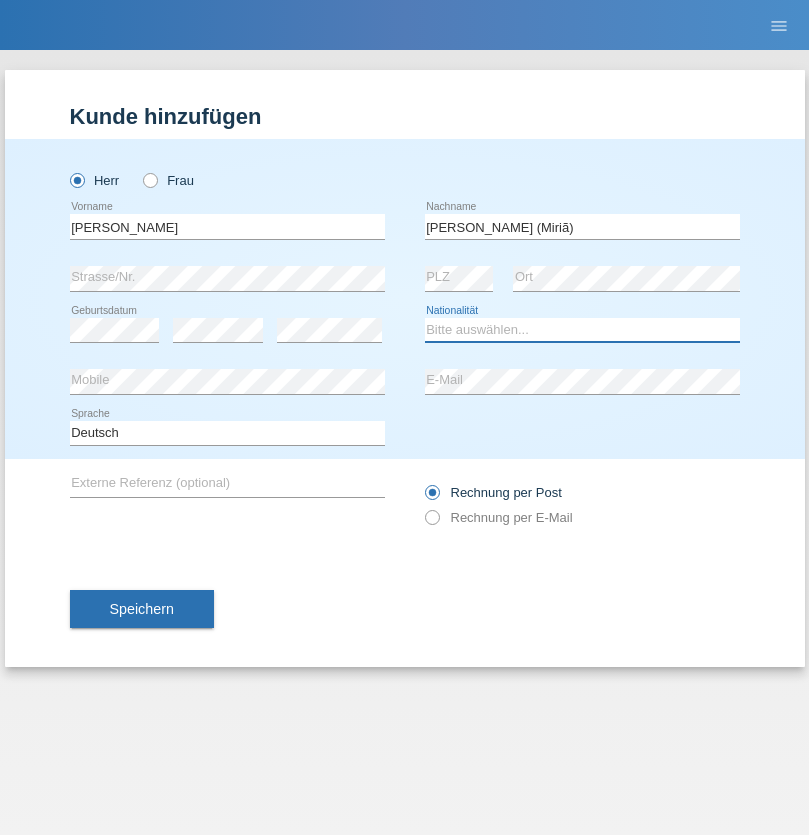 select on "BR" 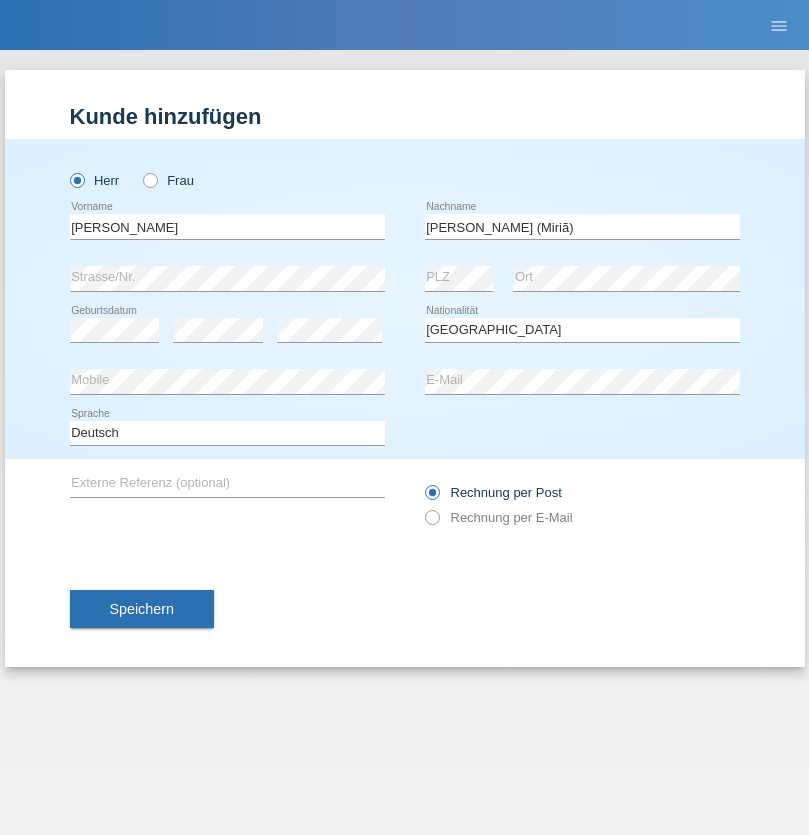select on "C" 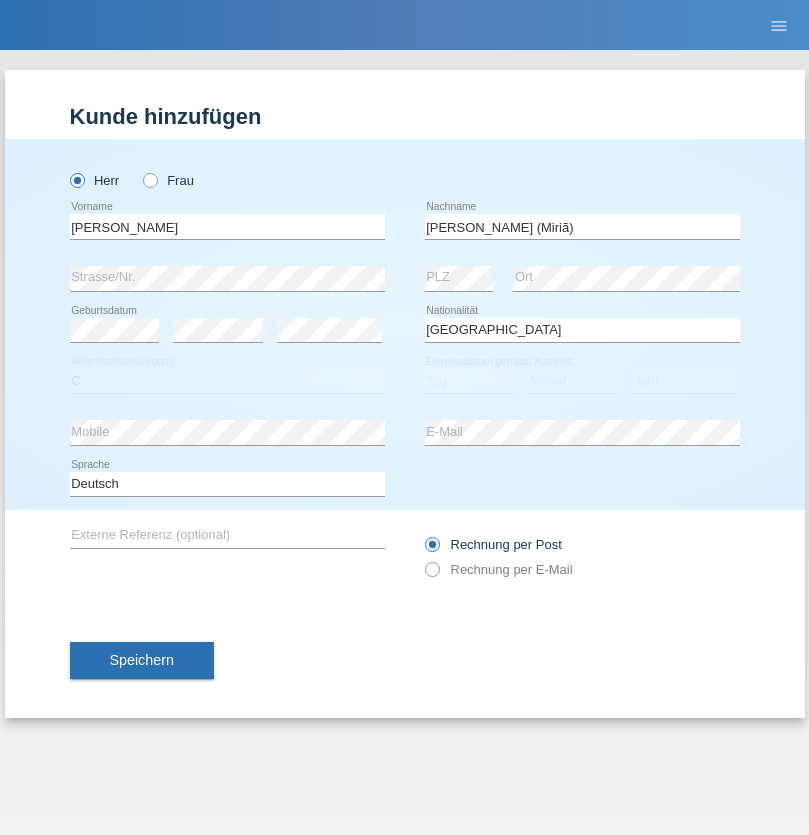 select on "26" 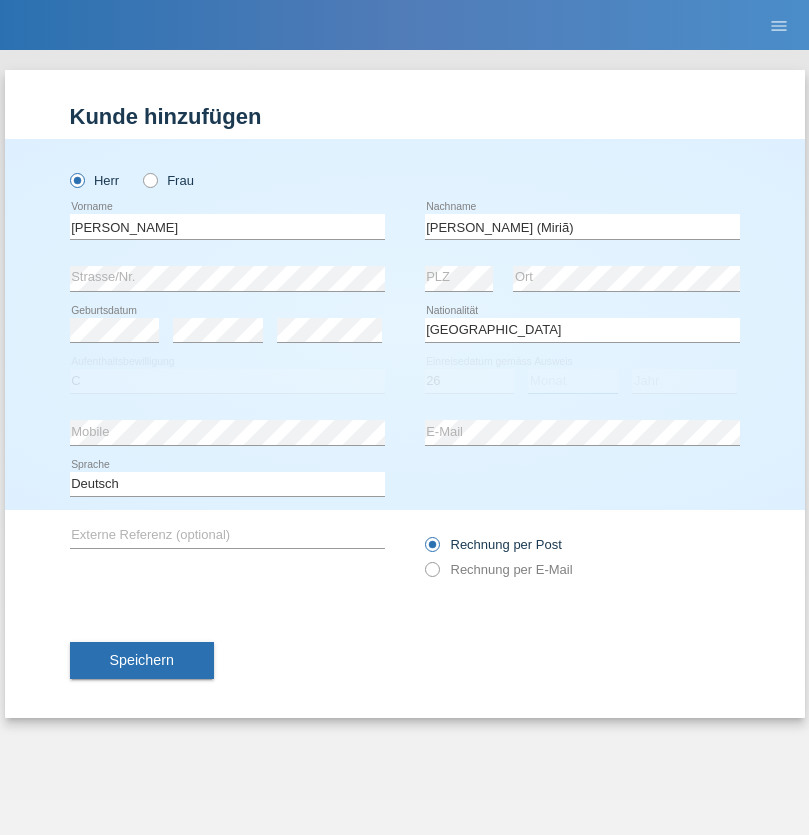 select on "01" 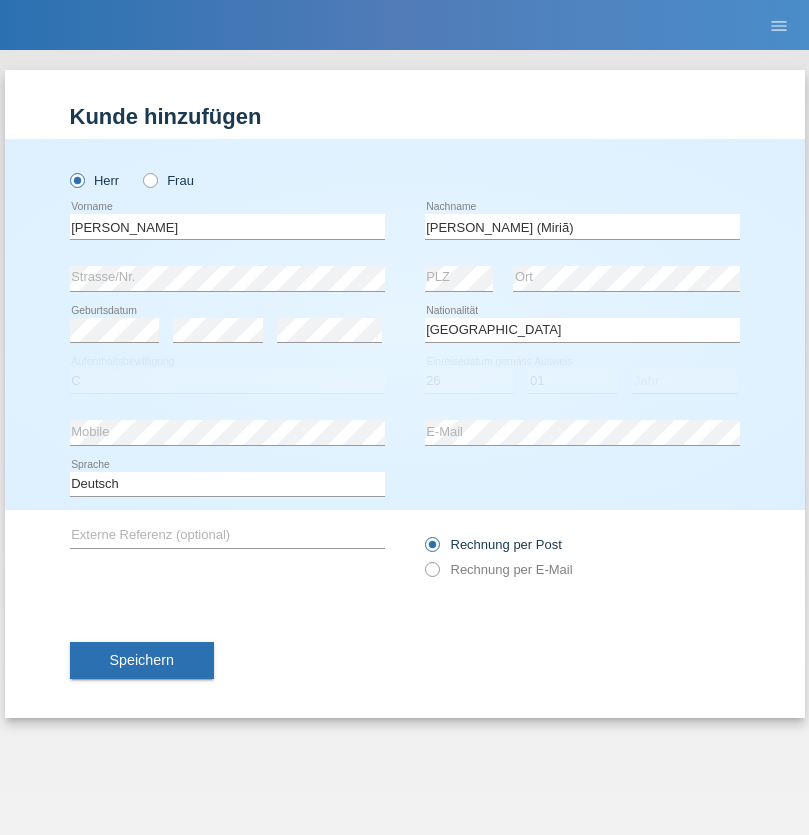 select on "2021" 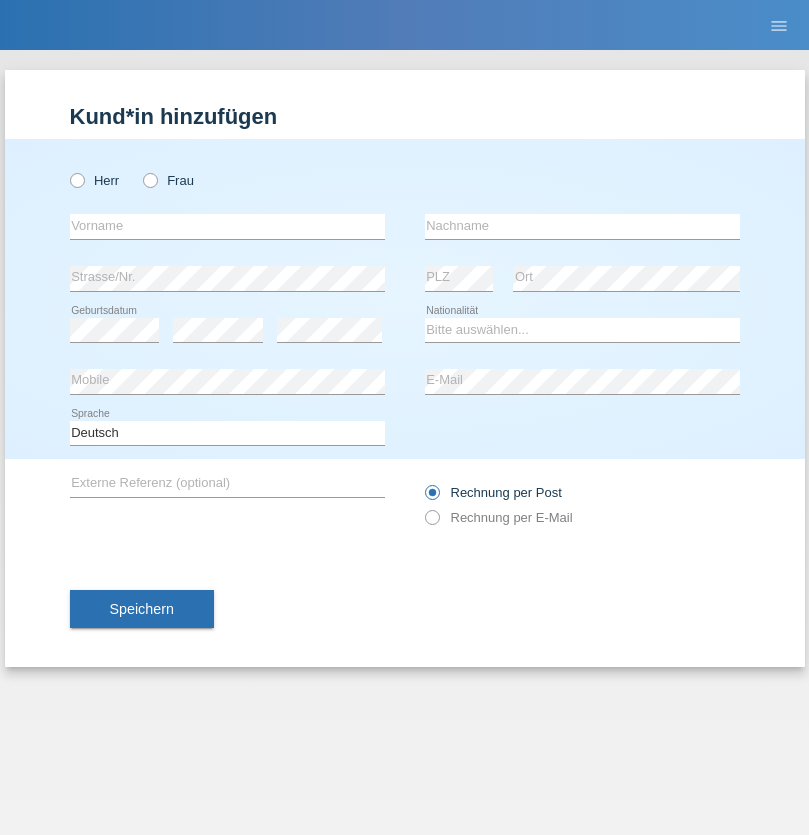 scroll, scrollTop: 0, scrollLeft: 0, axis: both 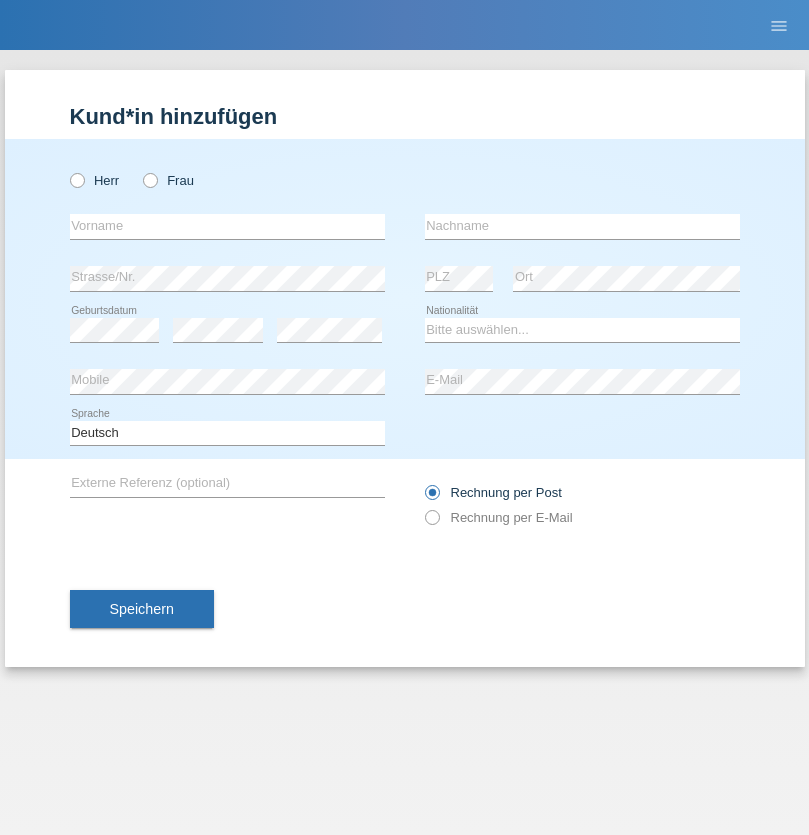 radio on "true" 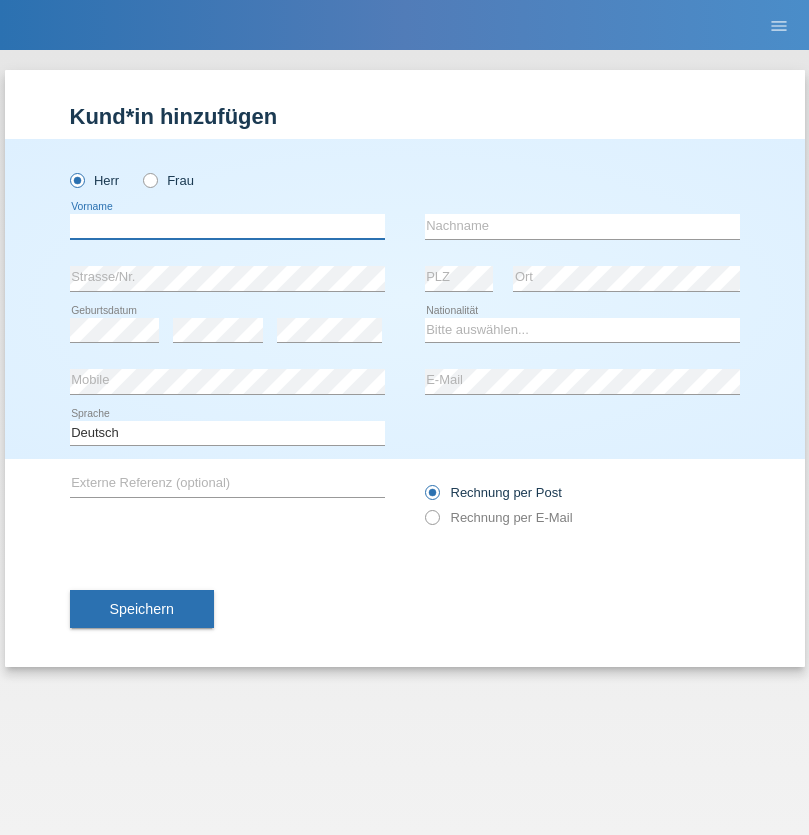 click at bounding box center (227, 226) 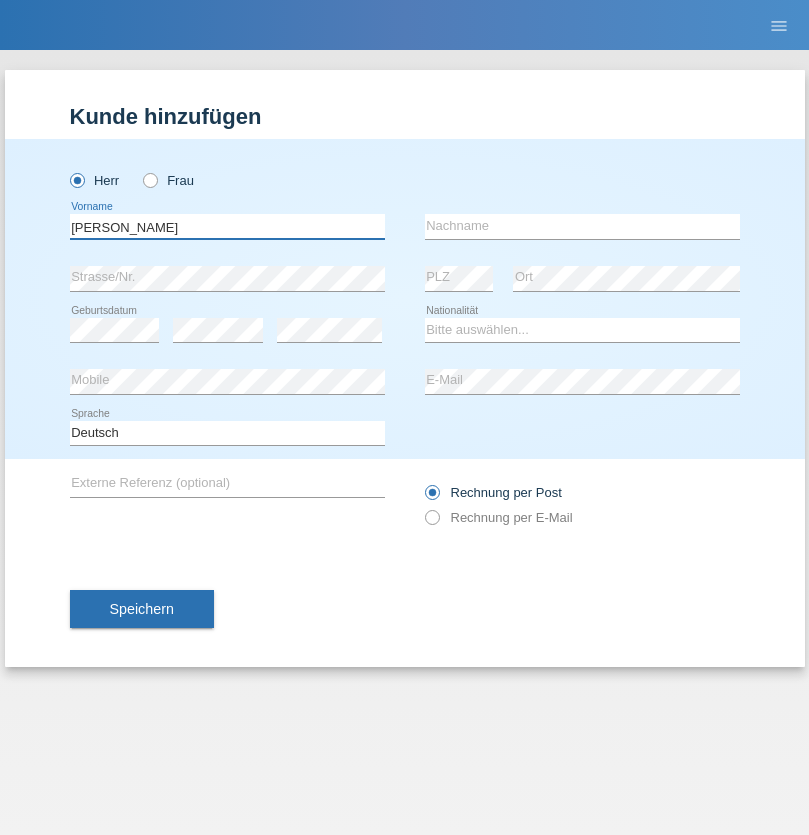 type on "Alex" 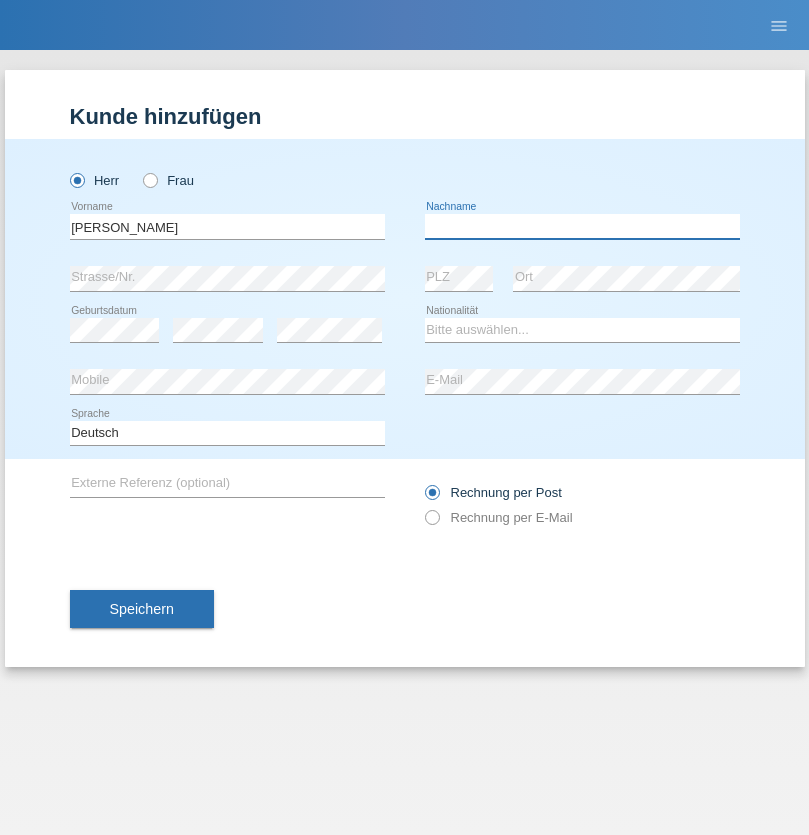 click at bounding box center (582, 226) 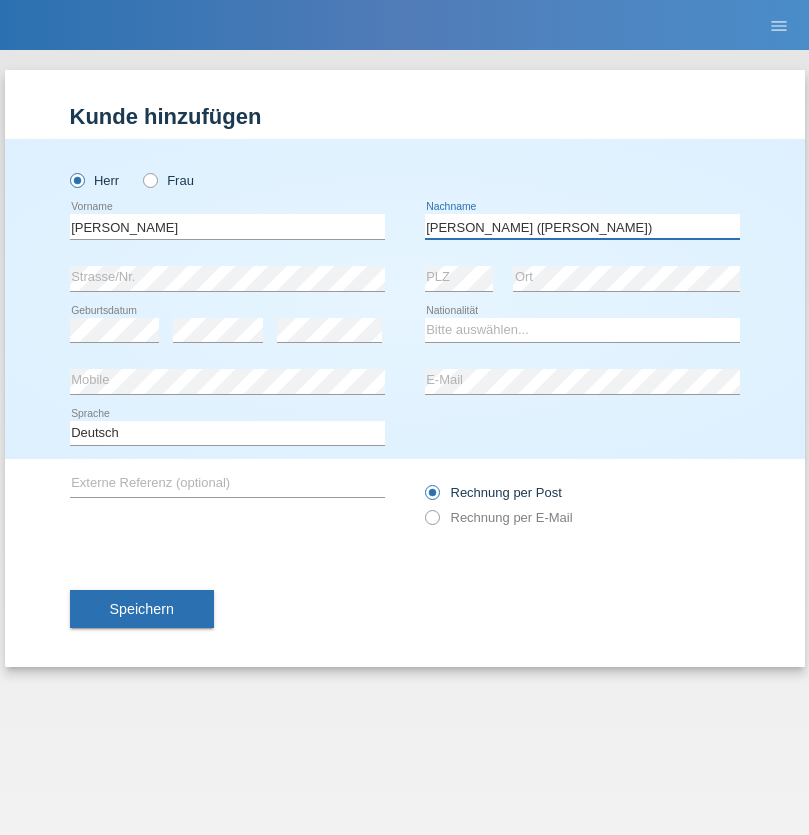 type on "A. Cassiano (Miriã)" 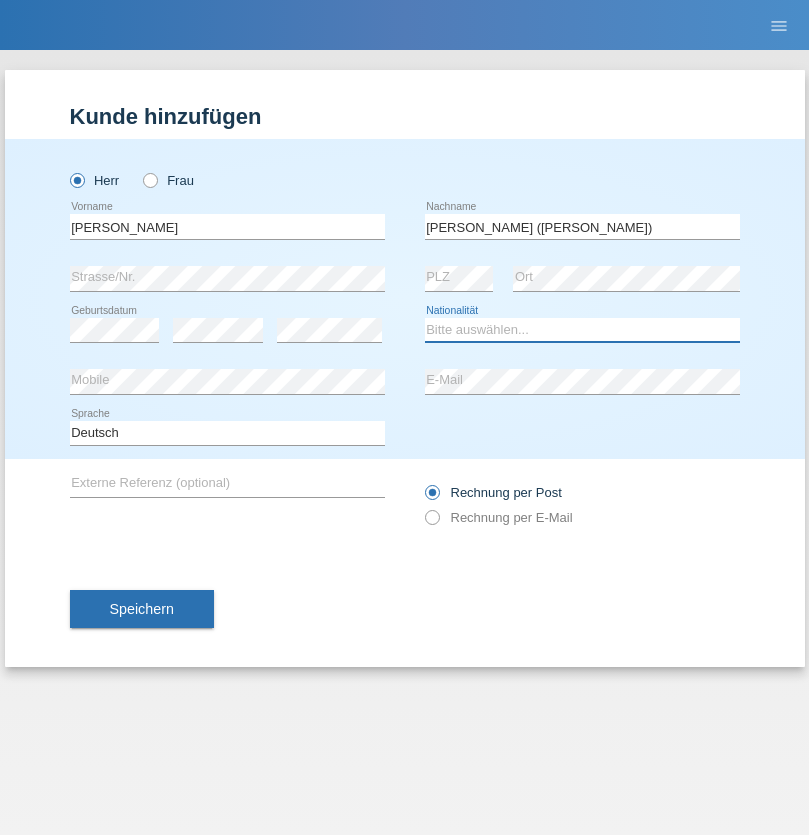 select on "BR" 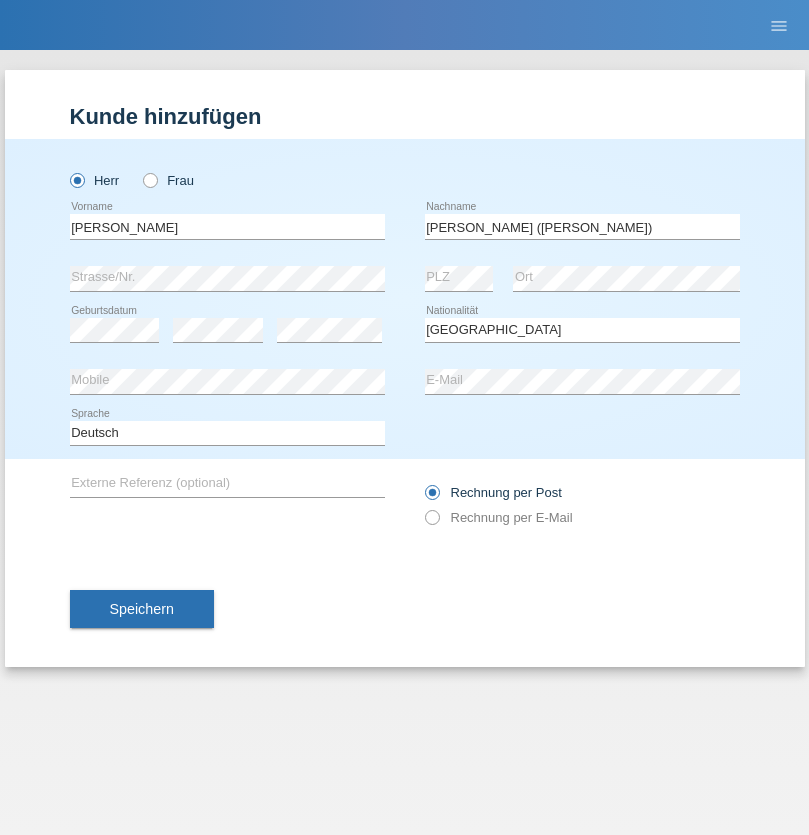 select on "C" 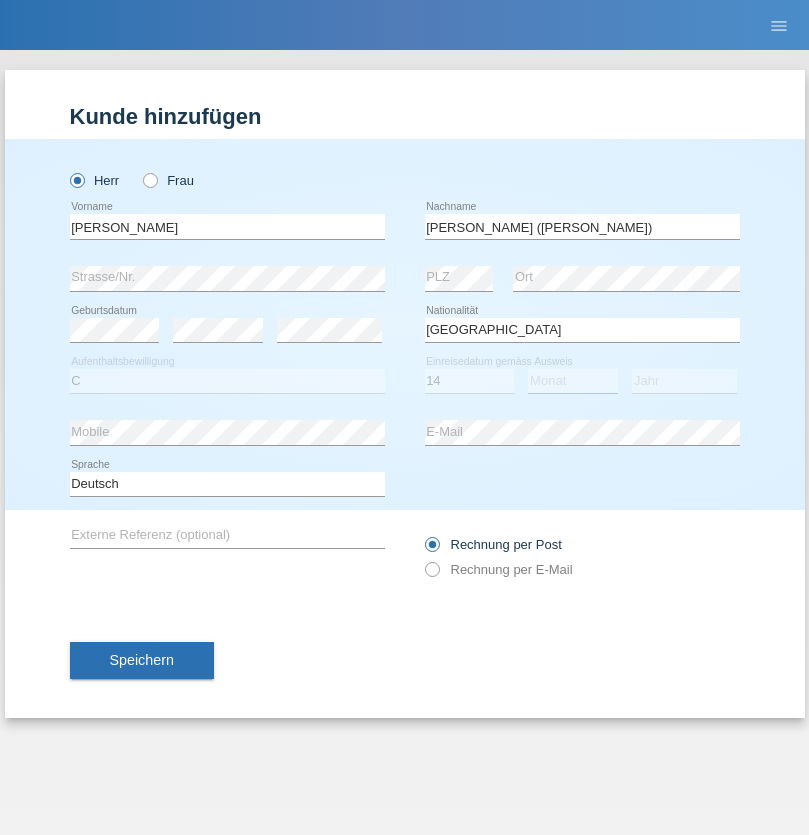 select on "12" 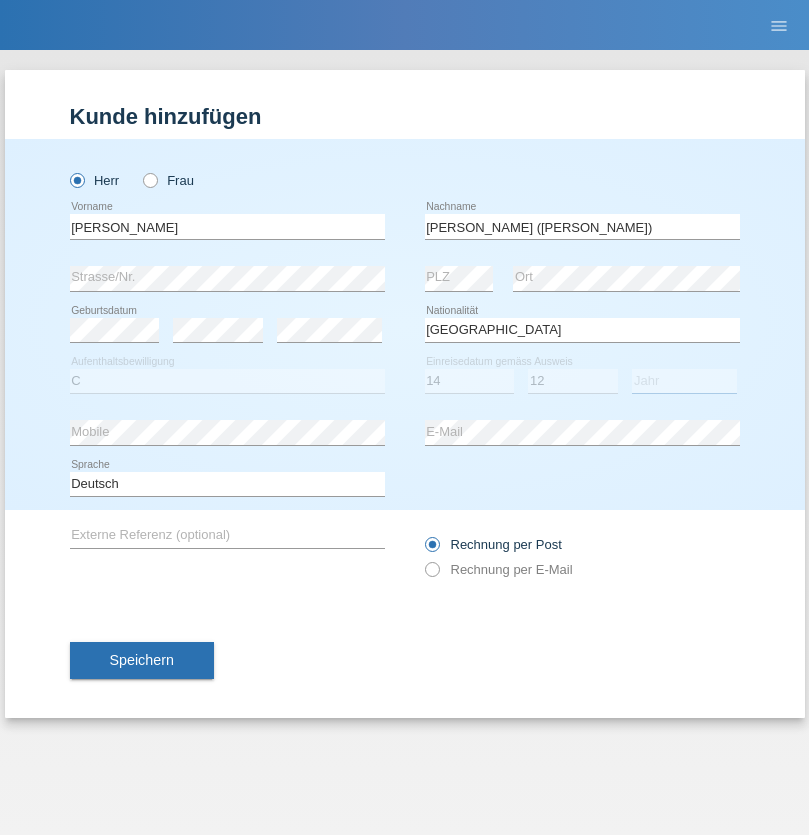 select on "2001" 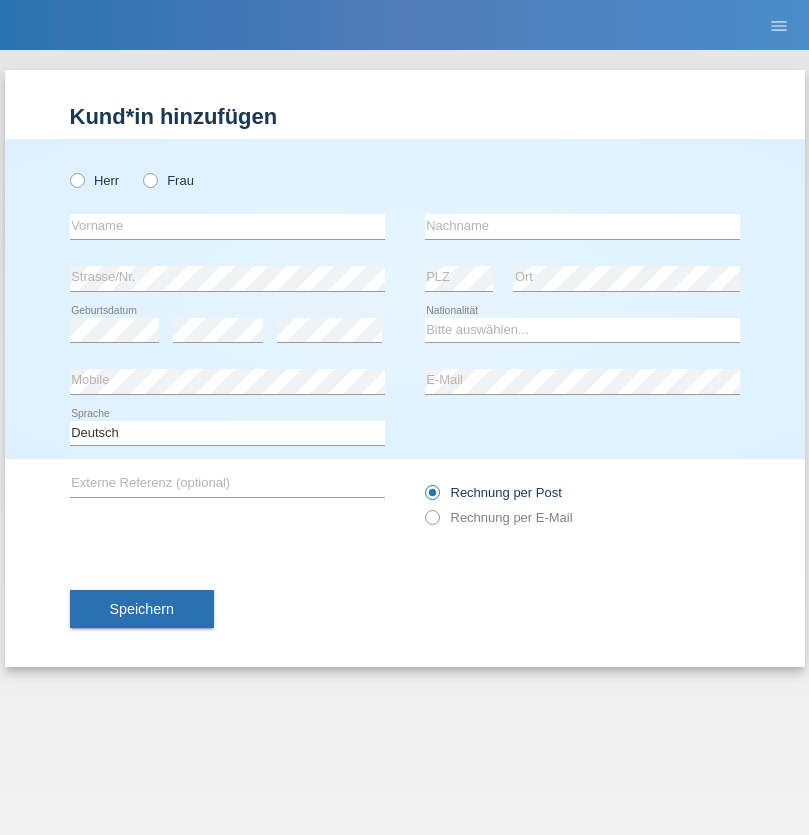 scroll, scrollTop: 0, scrollLeft: 0, axis: both 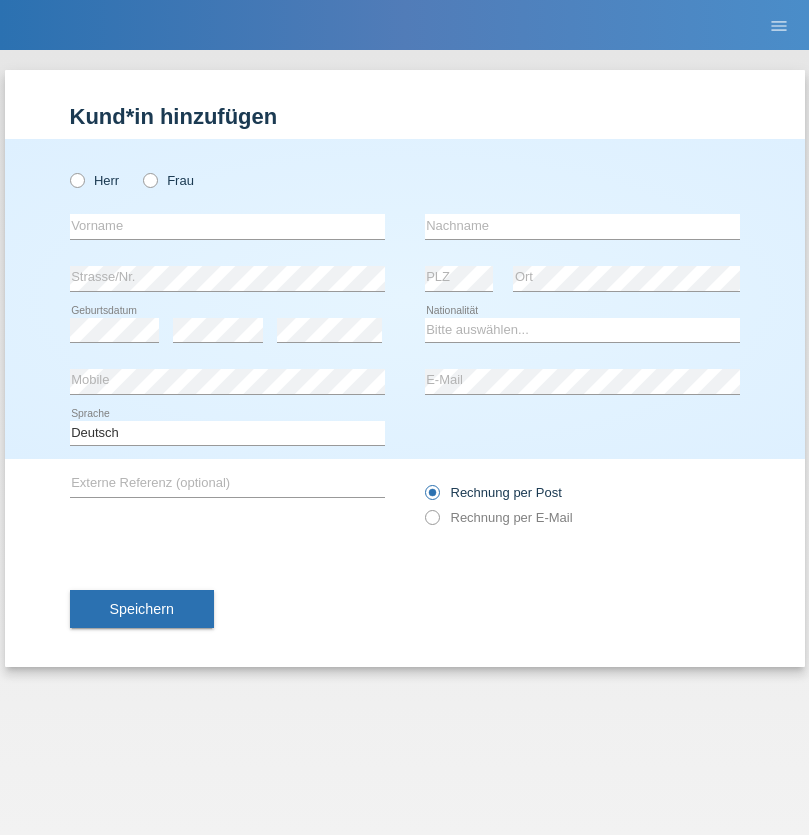 radio on "true" 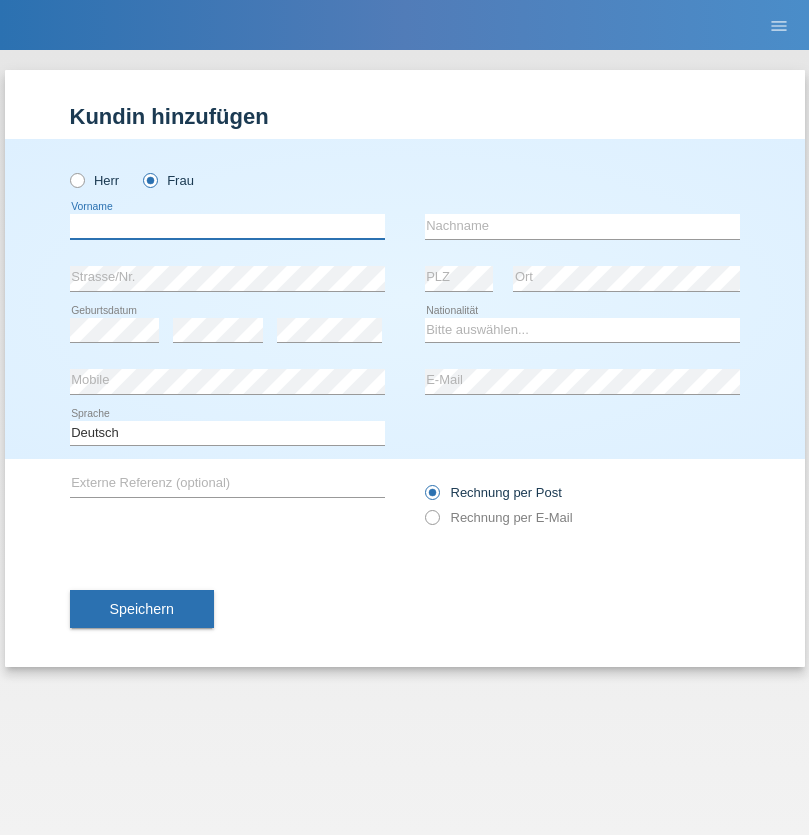 click at bounding box center (227, 226) 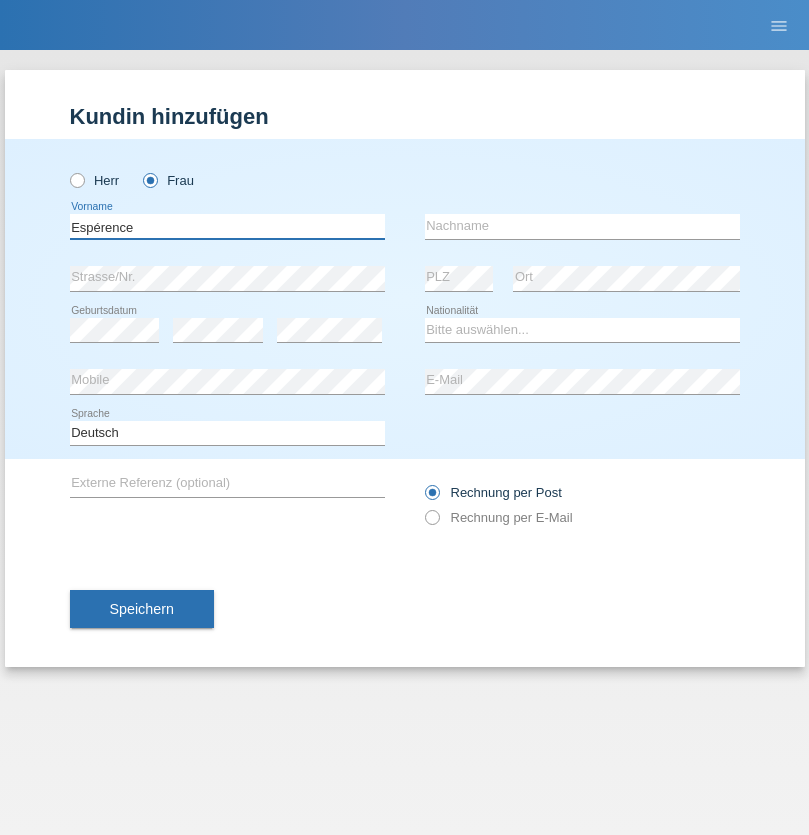 type on "Espérence" 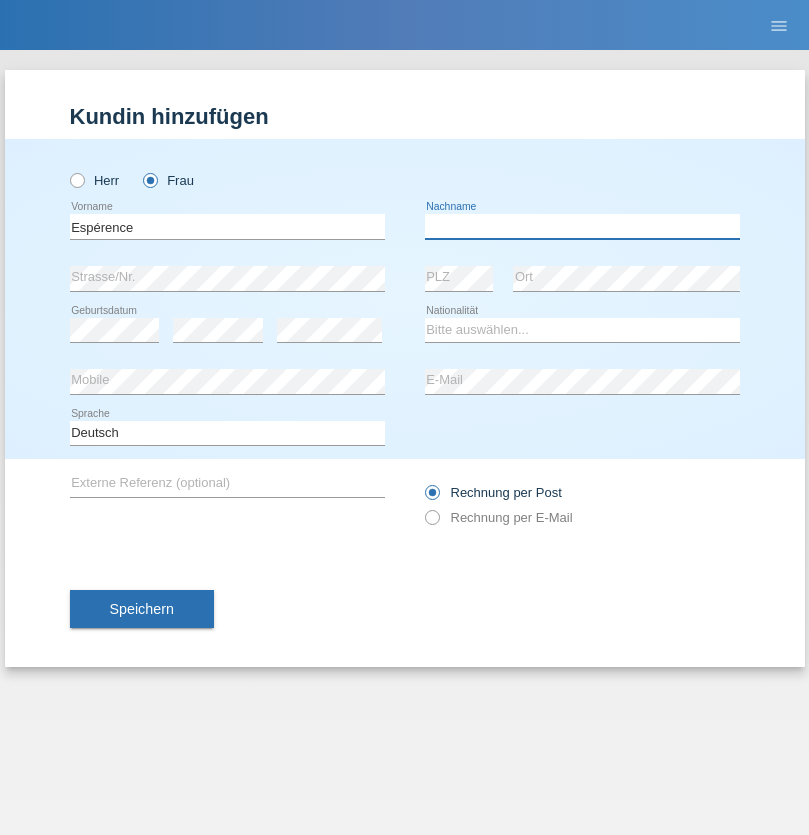 click at bounding box center (582, 226) 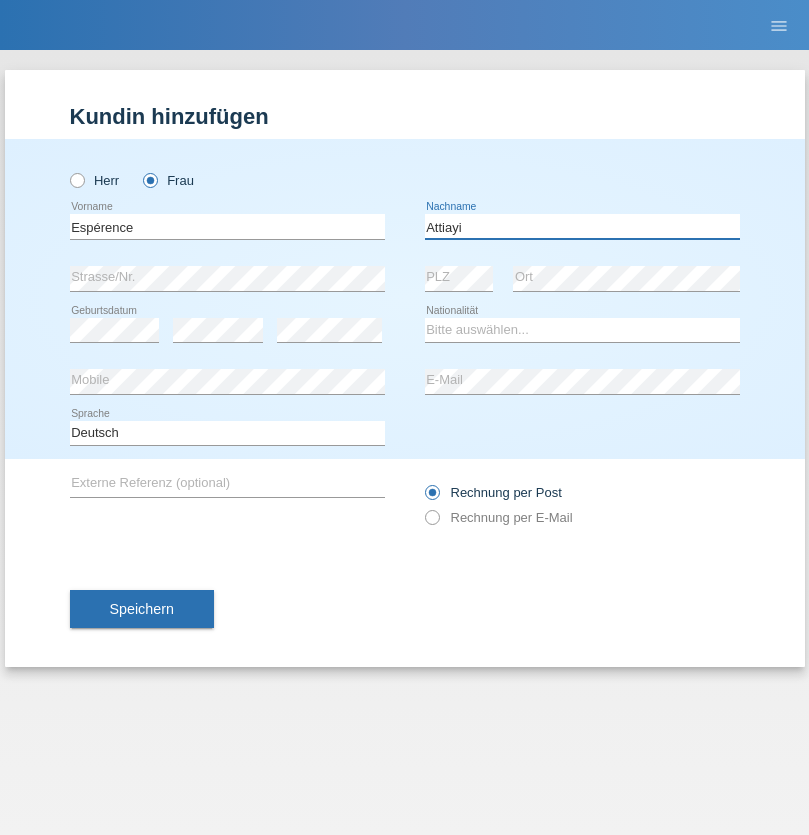 type on "Attiayi" 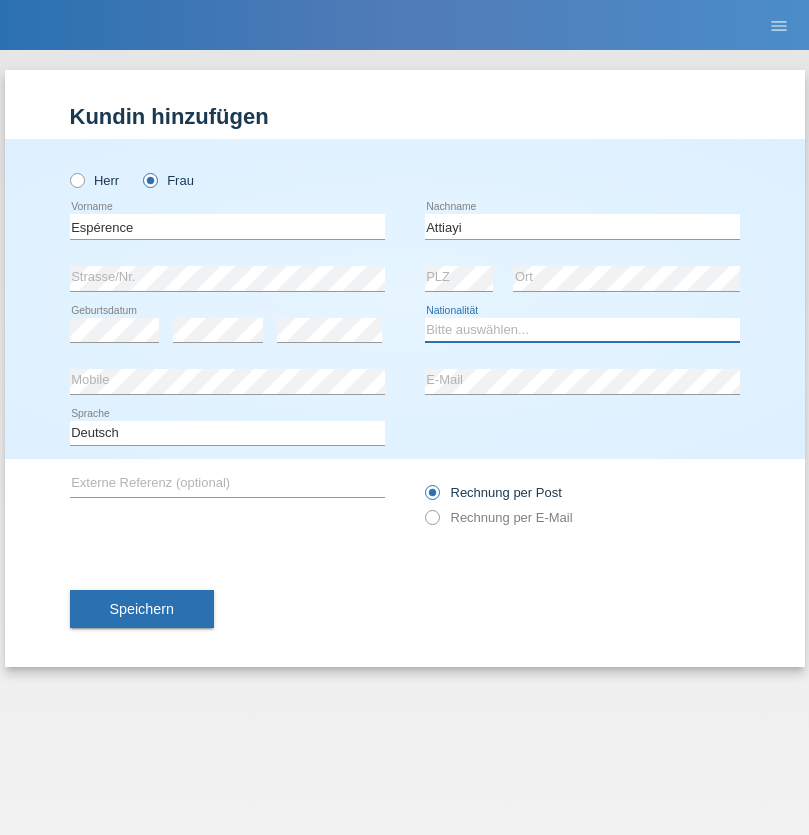 select on "CH" 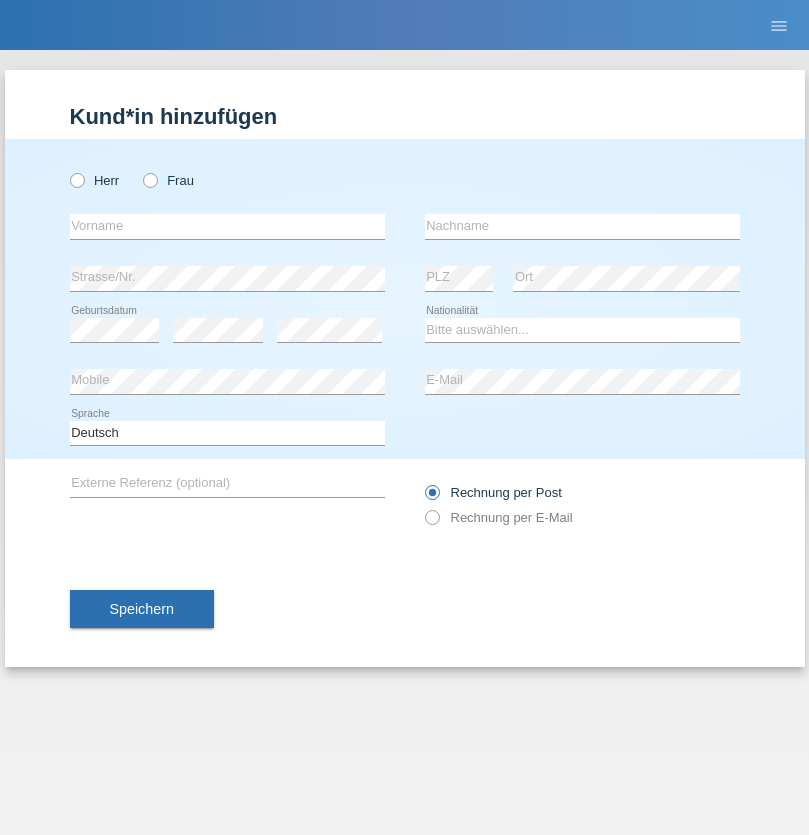 scroll, scrollTop: 0, scrollLeft: 0, axis: both 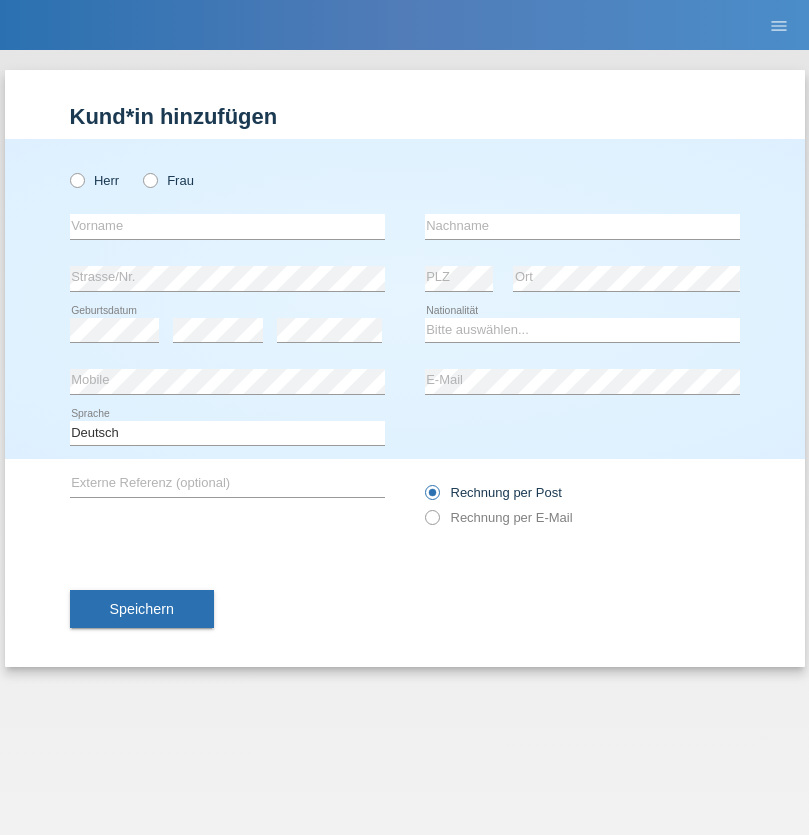 radio on "true" 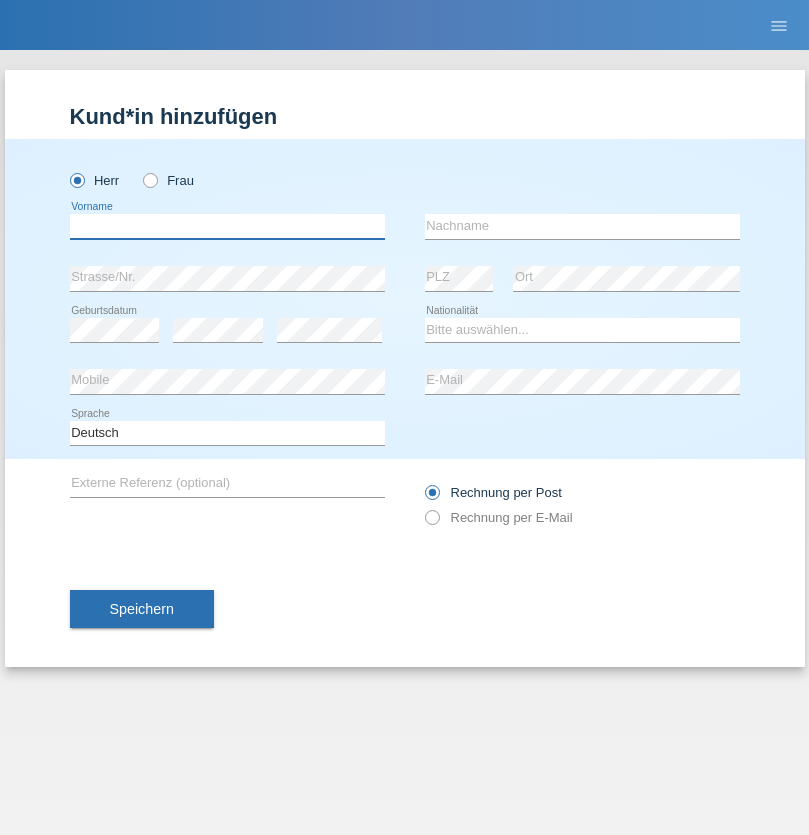 click at bounding box center (227, 226) 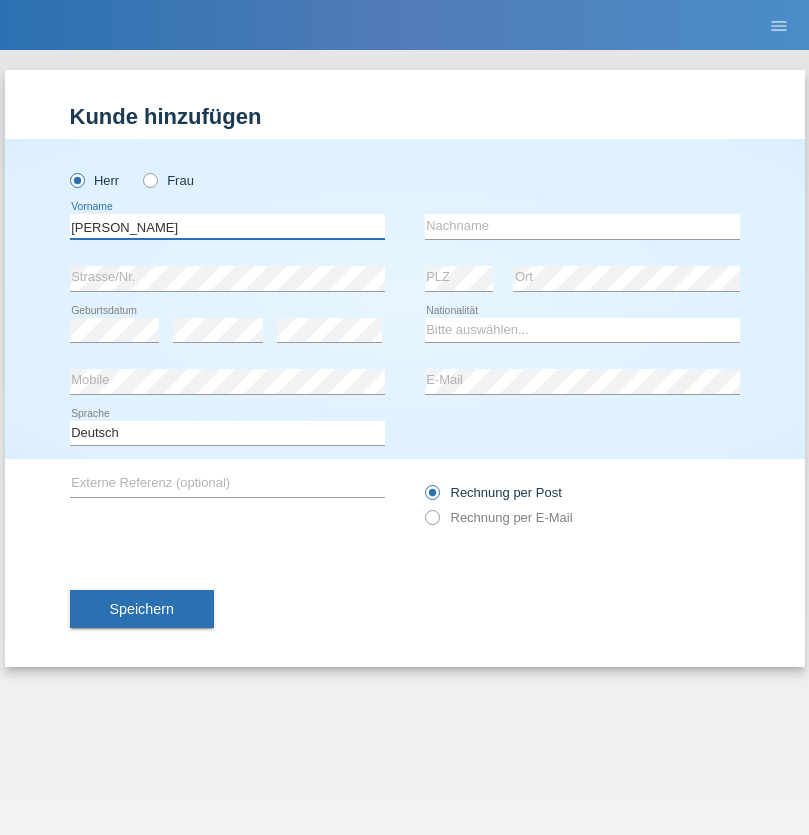 type on "[PERSON_NAME]" 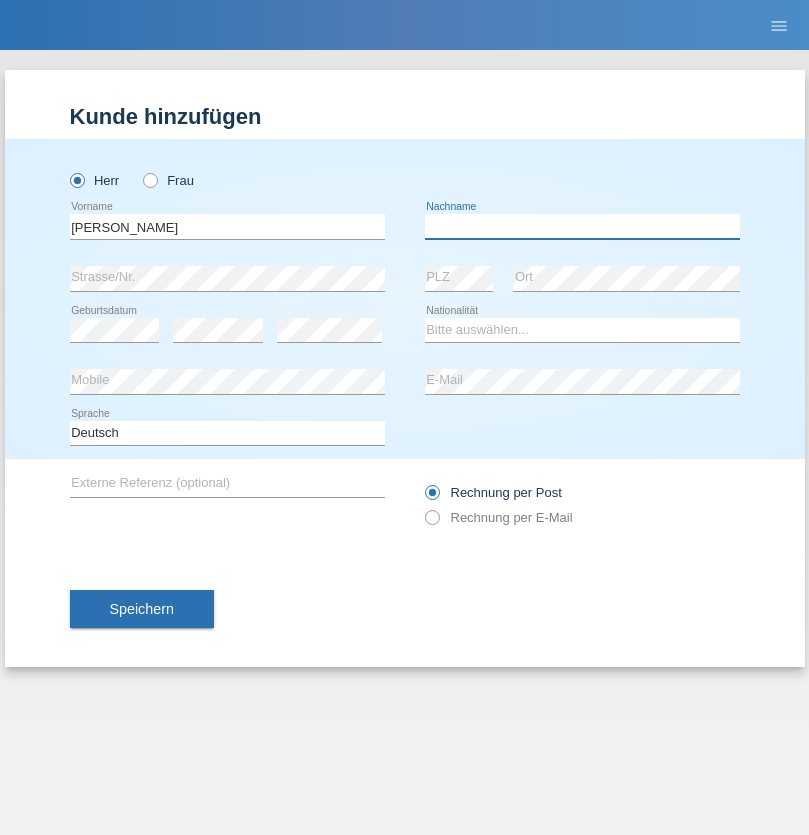 click at bounding box center (582, 226) 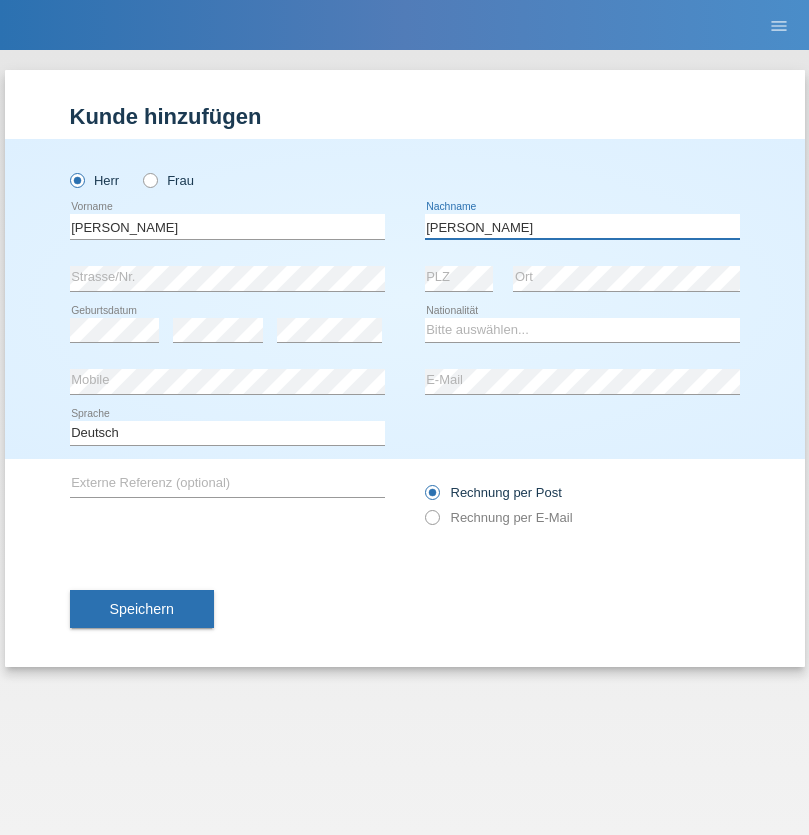 type on "[PERSON_NAME]" 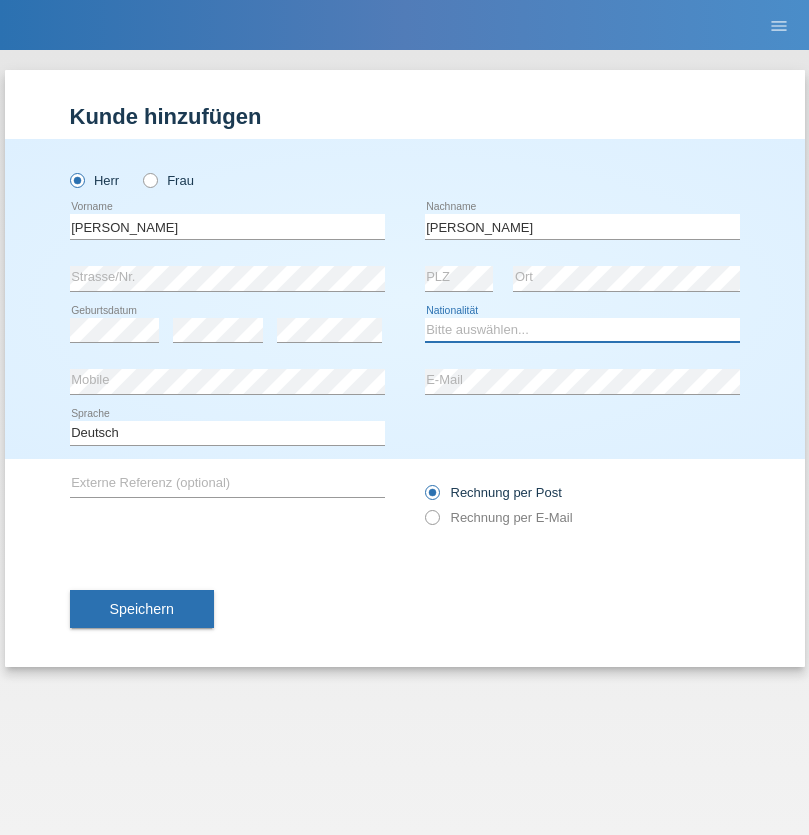 select on "CH" 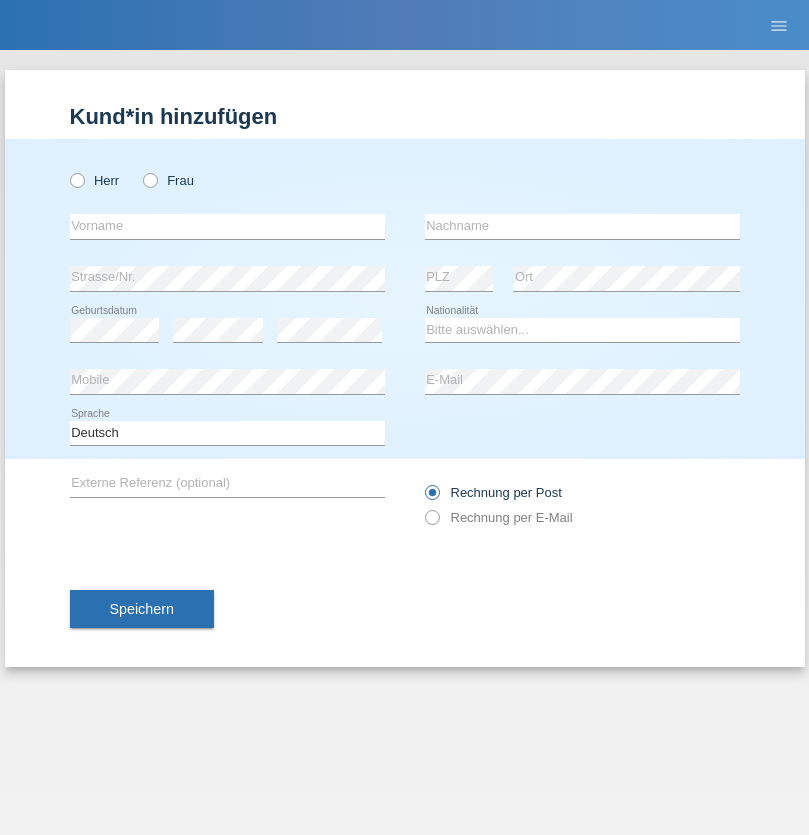 scroll, scrollTop: 0, scrollLeft: 0, axis: both 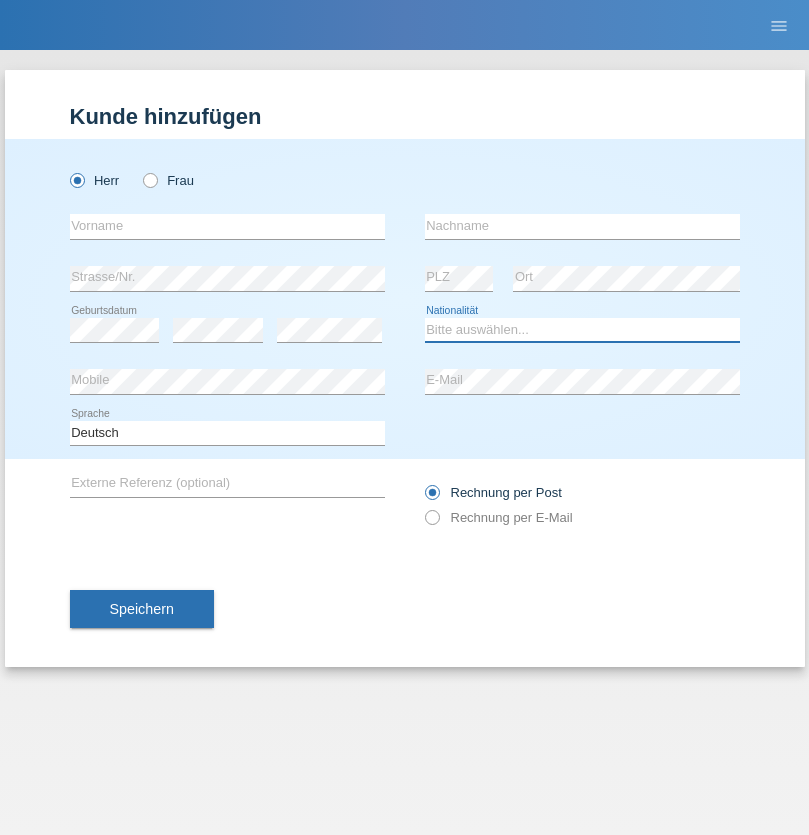 select on "XK" 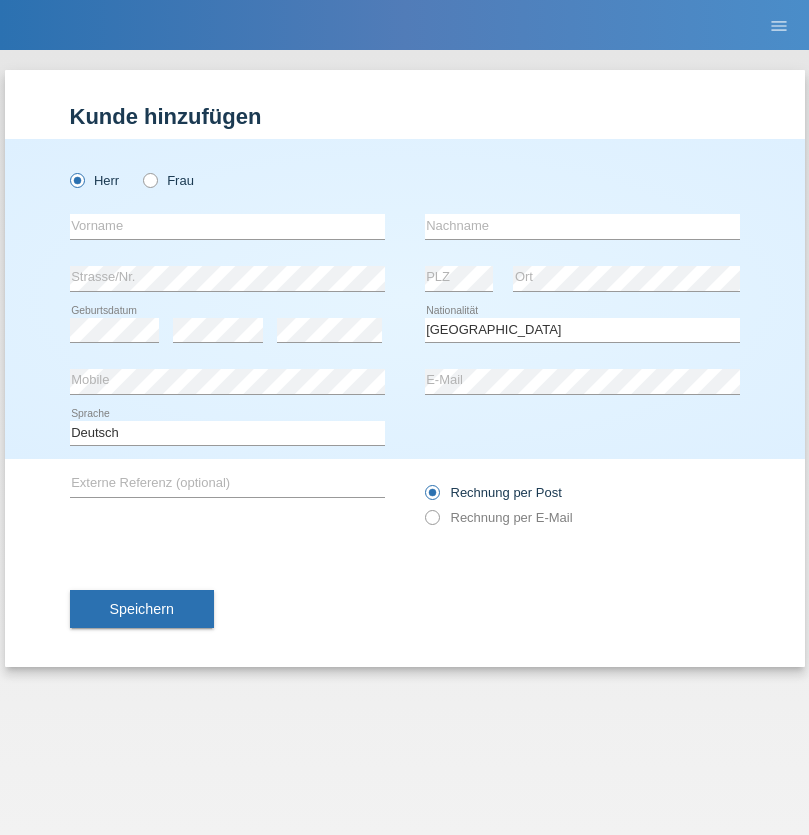 select on "C" 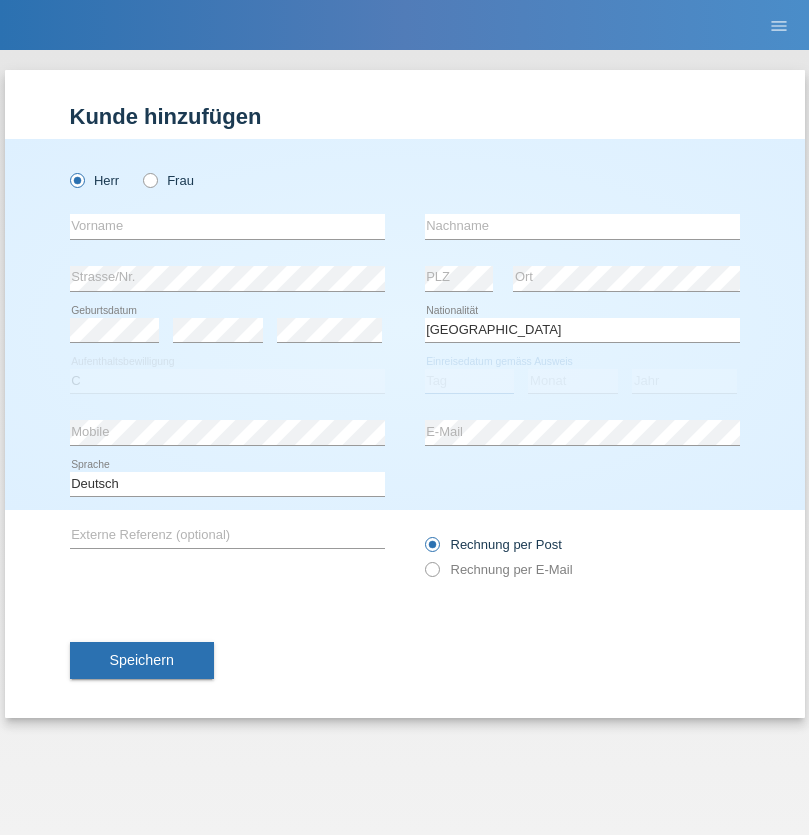 select on "01" 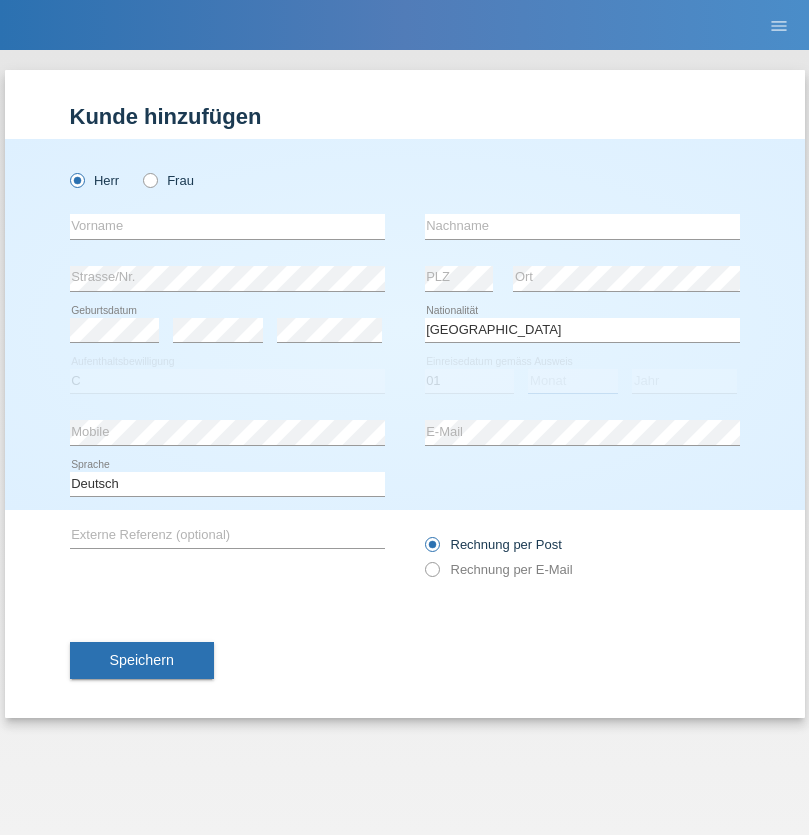 select on "02" 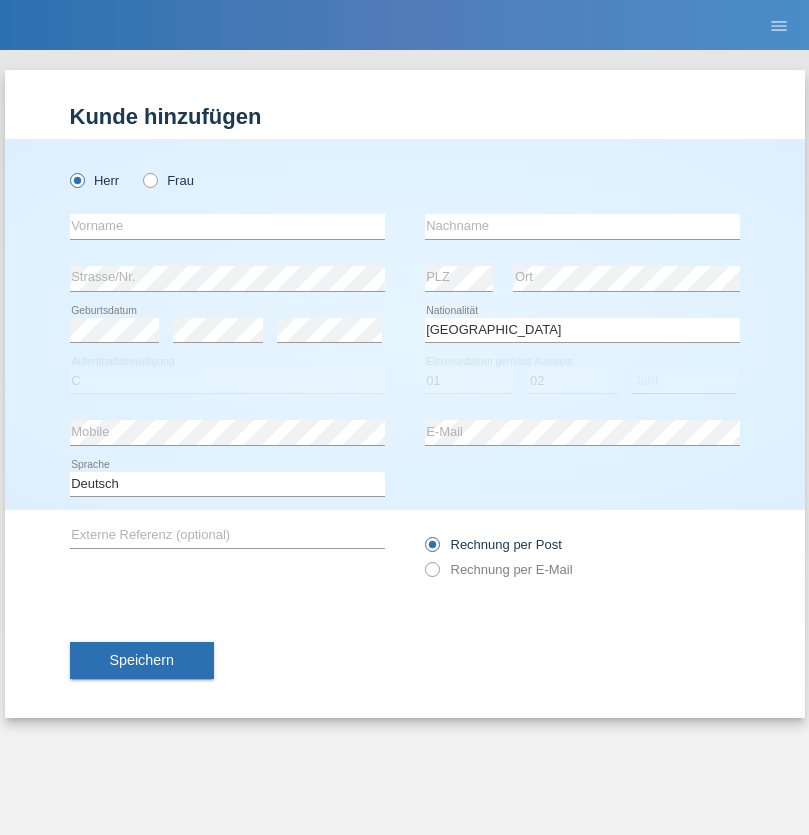 select on "1980" 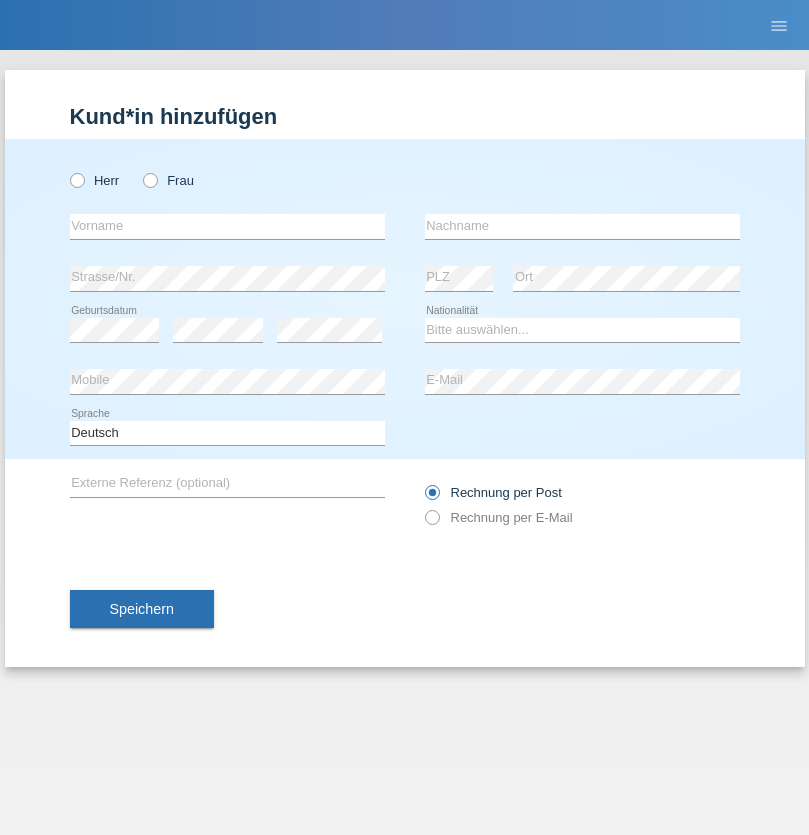 scroll, scrollTop: 0, scrollLeft: 0, axis: both 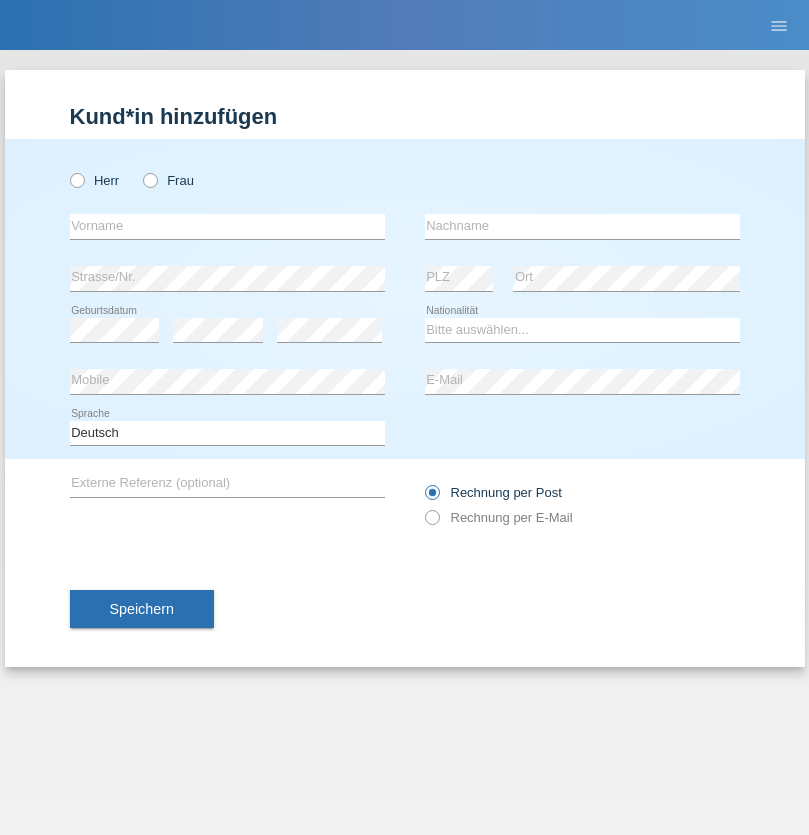 radio on "true" 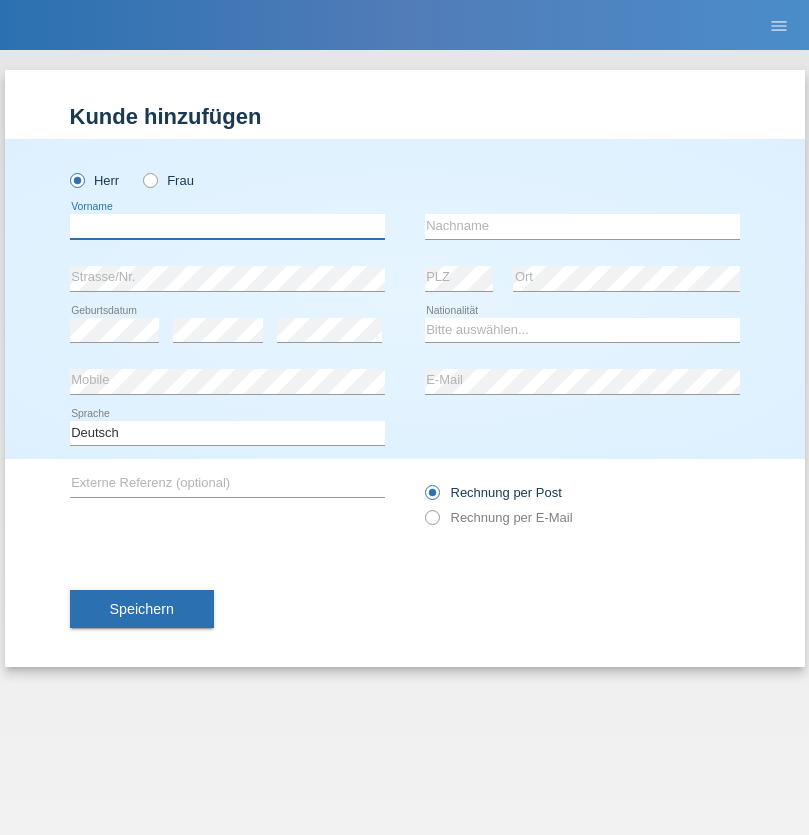 click at bounding box center (227, 226) 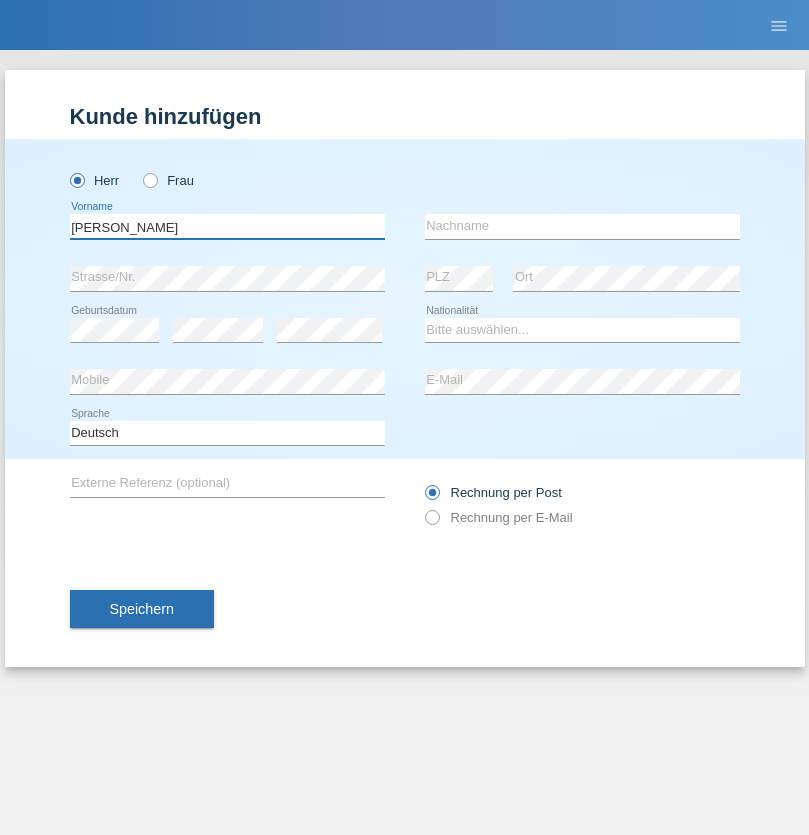 type on "Josip" 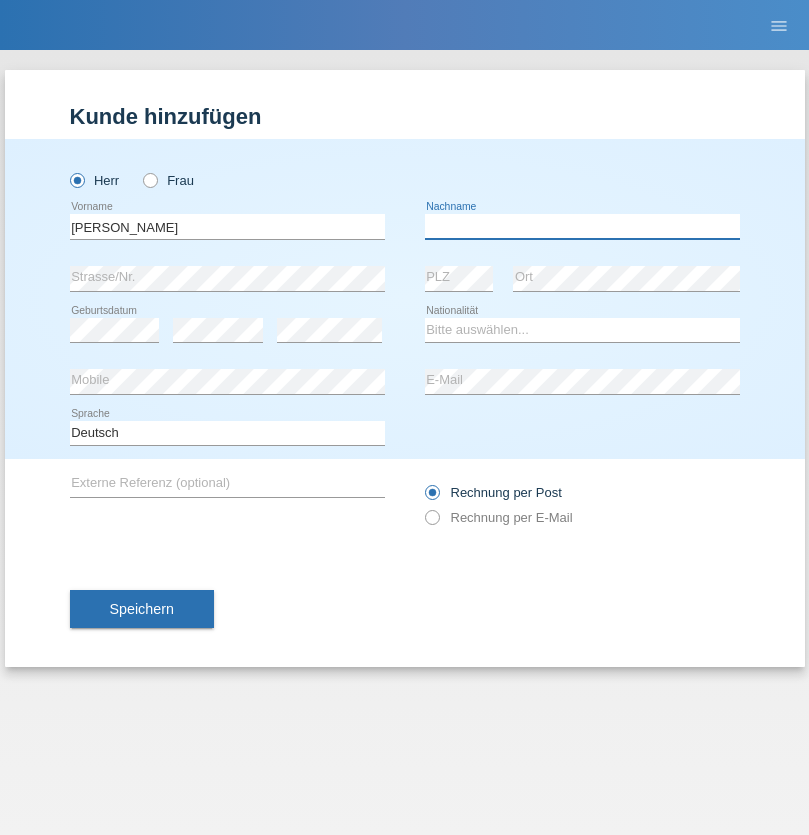 click at bounding box center [582, 226] 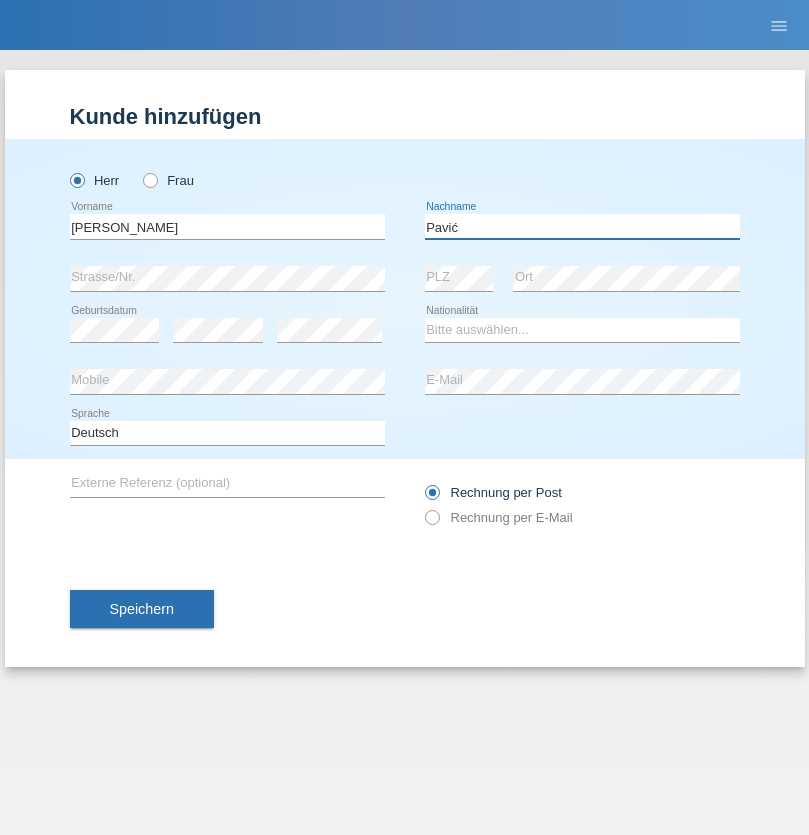 type on "Pavić" 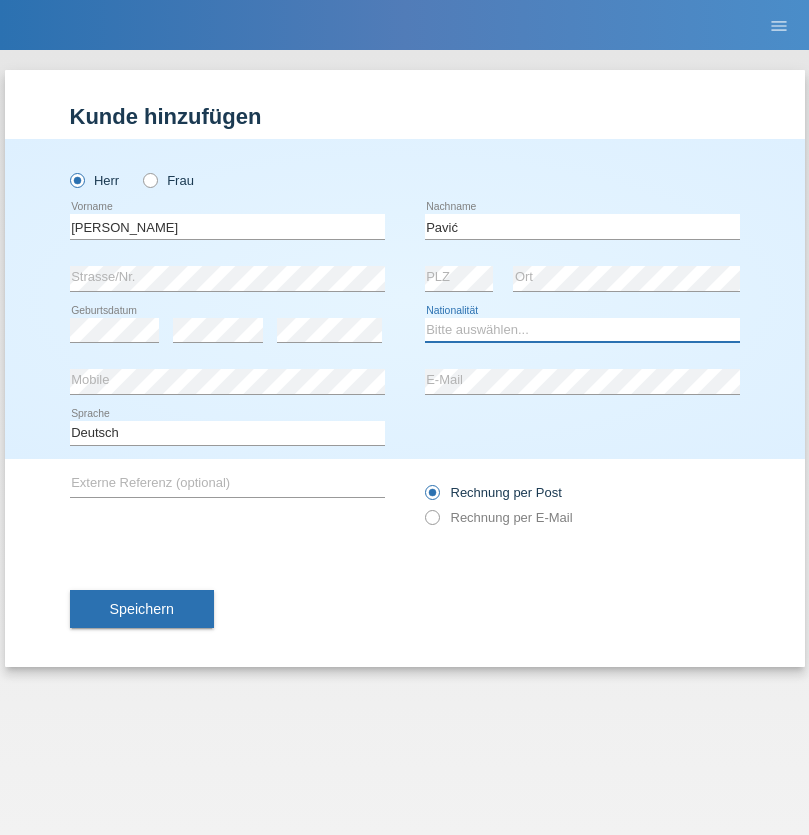 select on "HR" 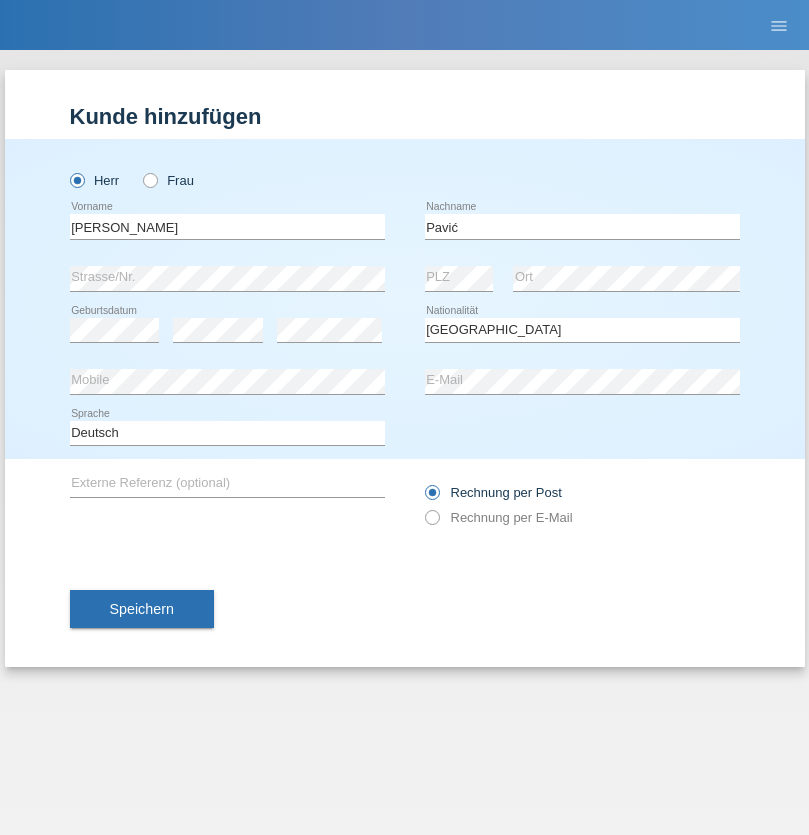 select on "C" 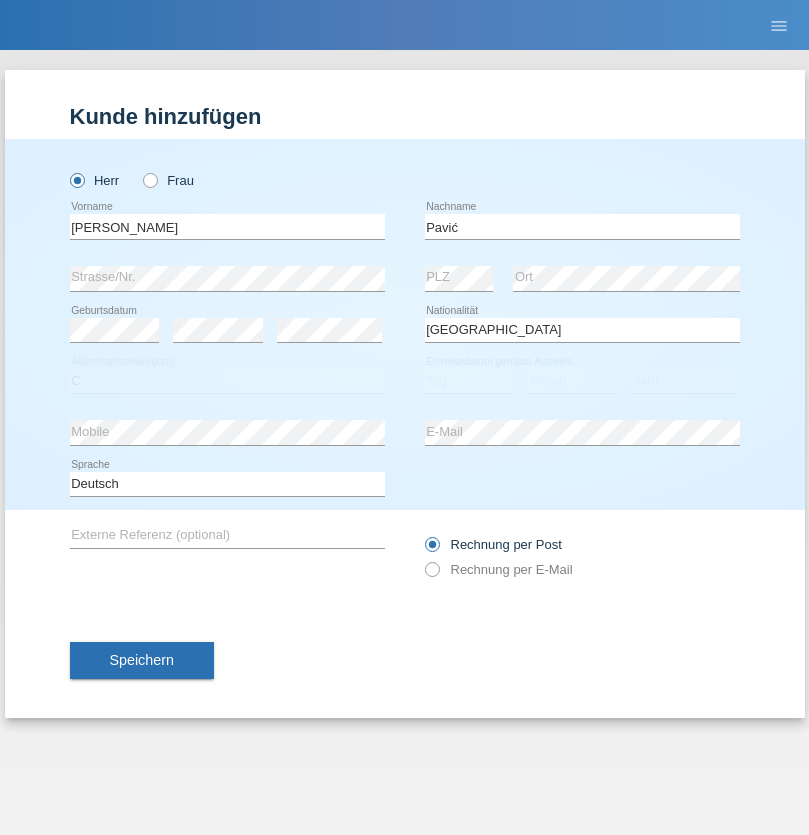 select on "21" 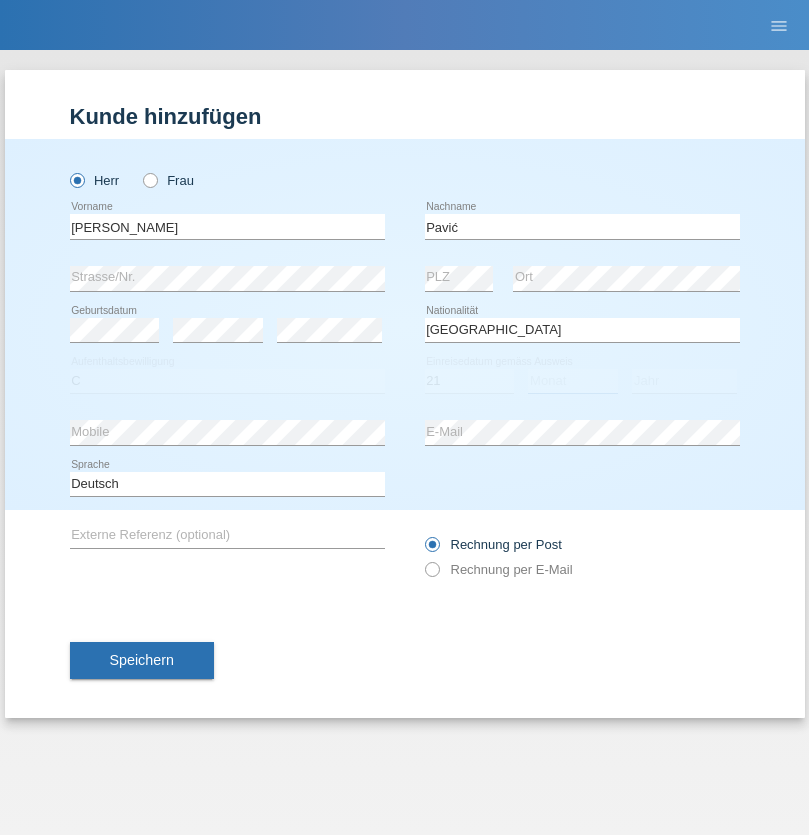 select on "04" 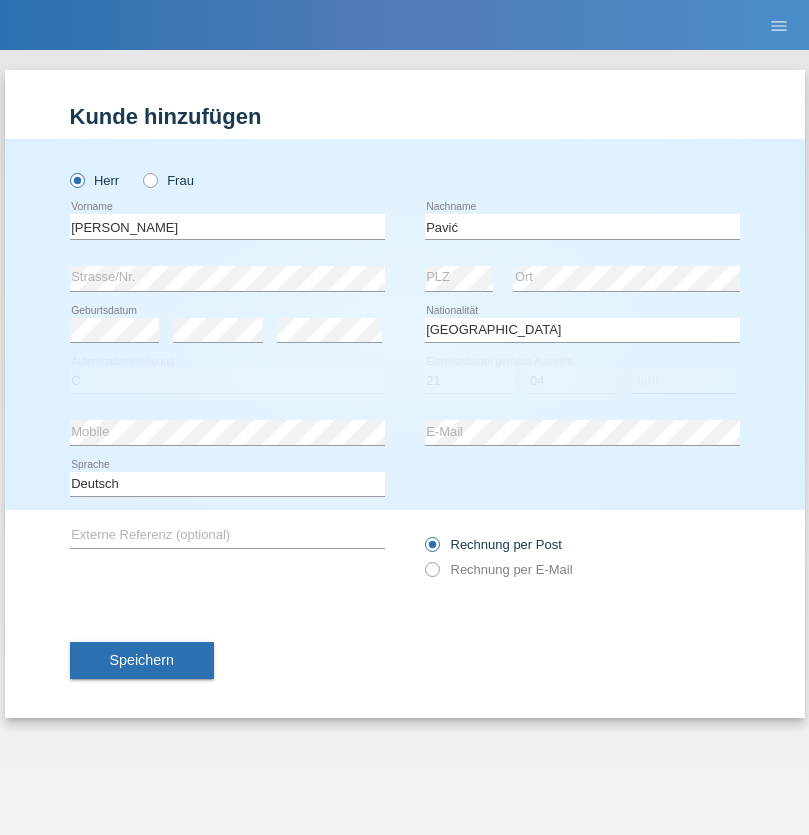 select on "2006" 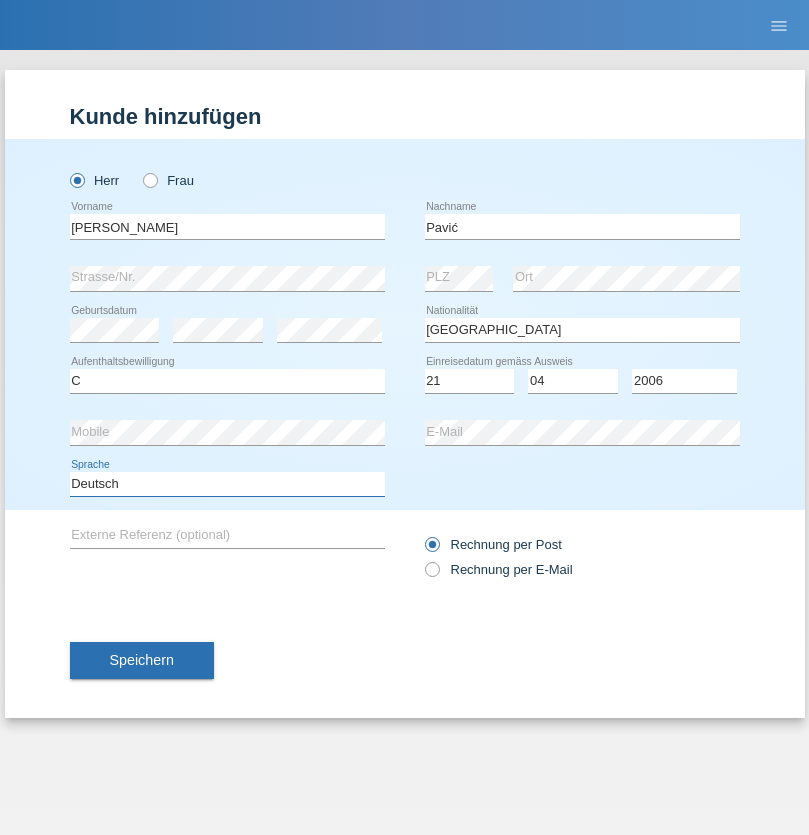 select on "en" 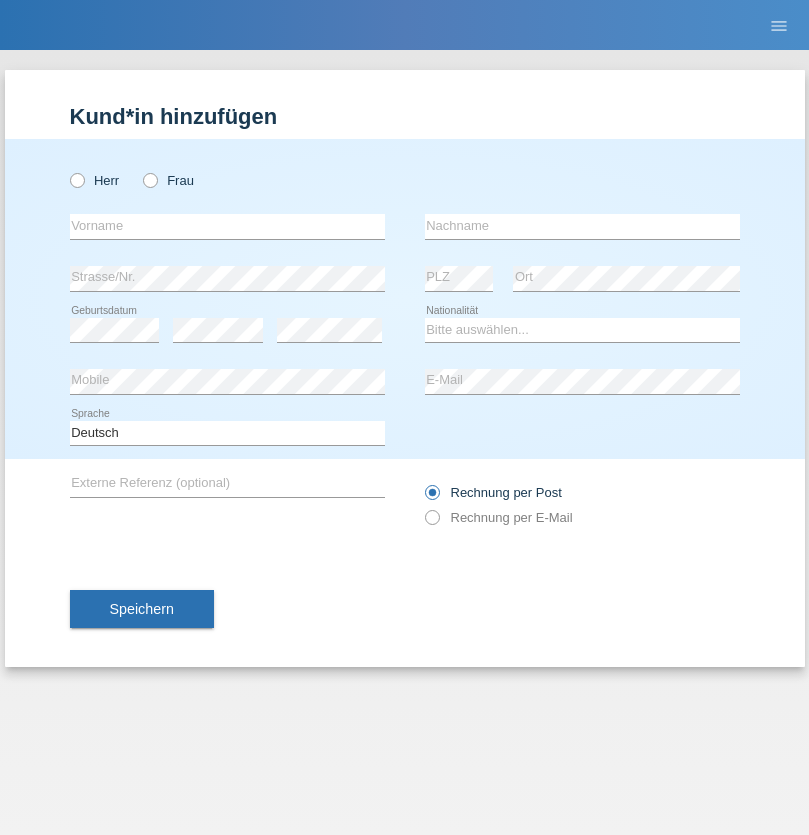 scroll, scrollTop: 0, scrollLeft: 0, axis: both 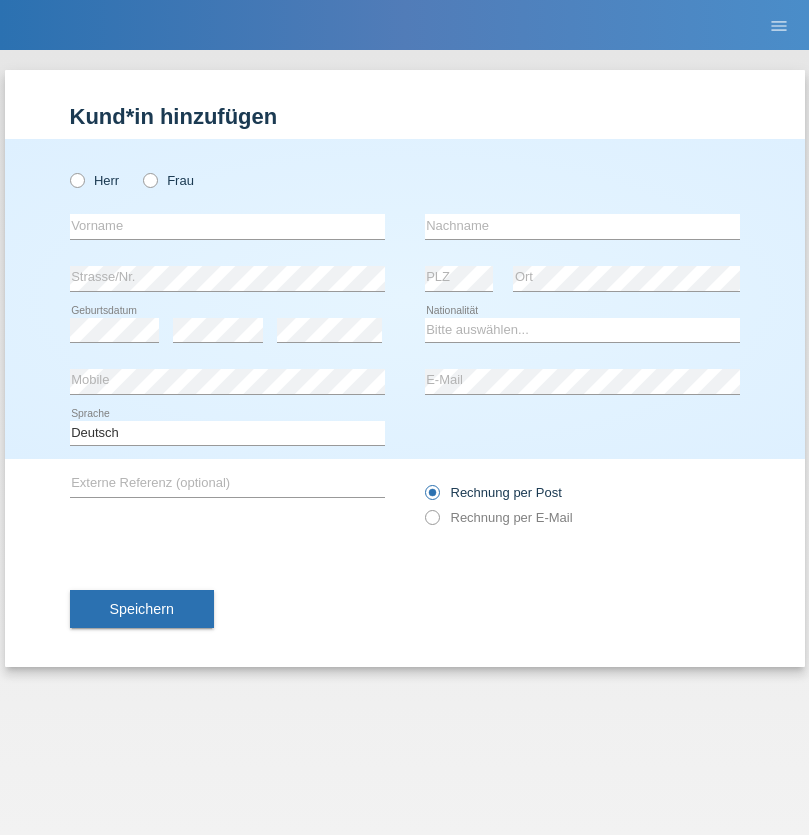 radio on "true" 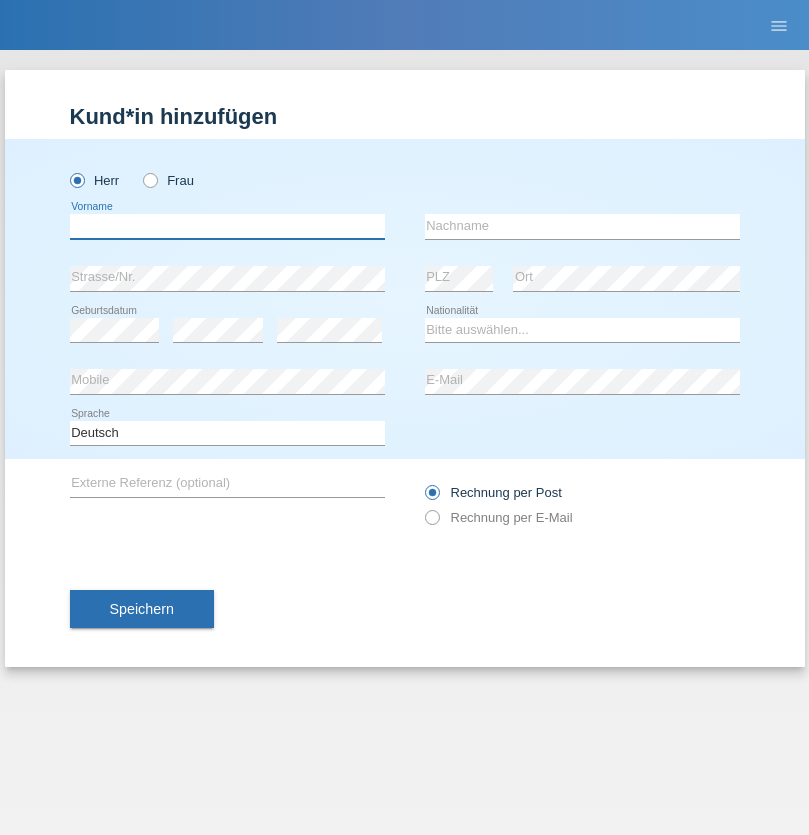 click at bounding box center [227, 226] 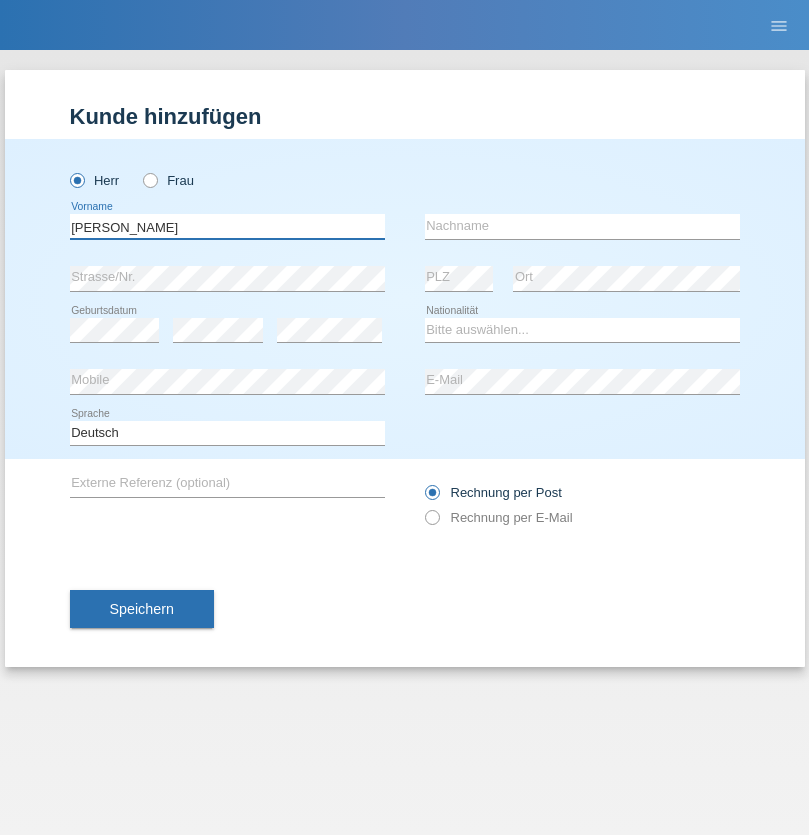 type on "Josip" 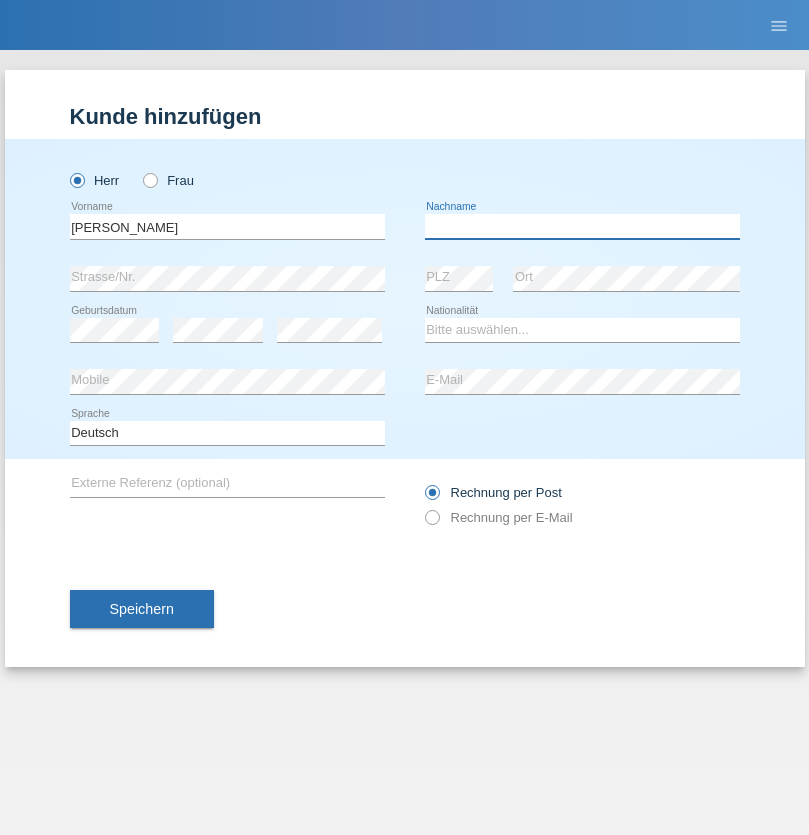 click at bounding box center [582, 226] 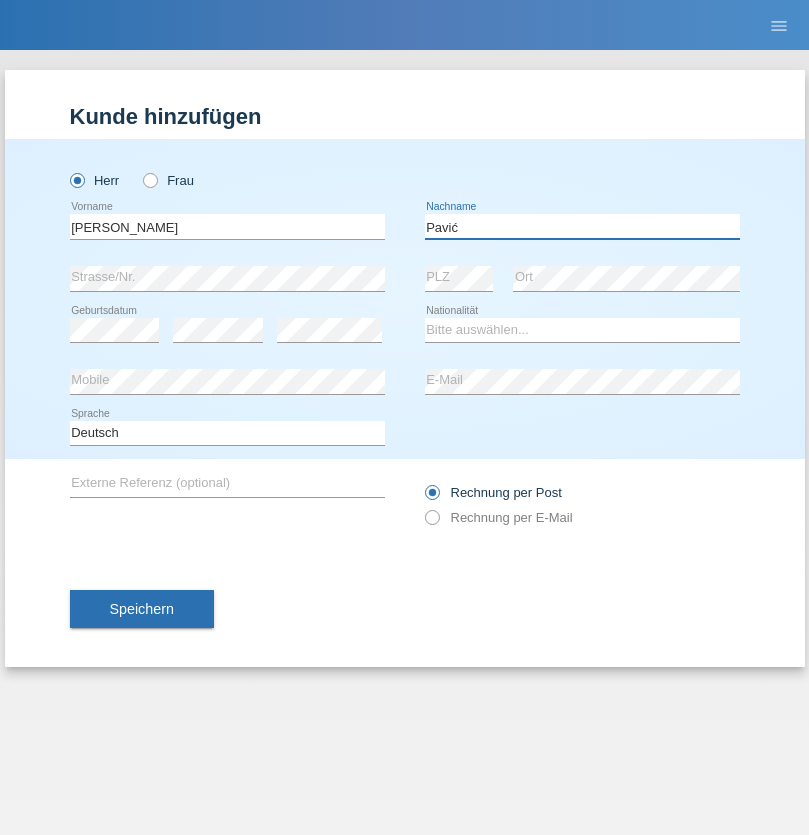 type on "Pavić" 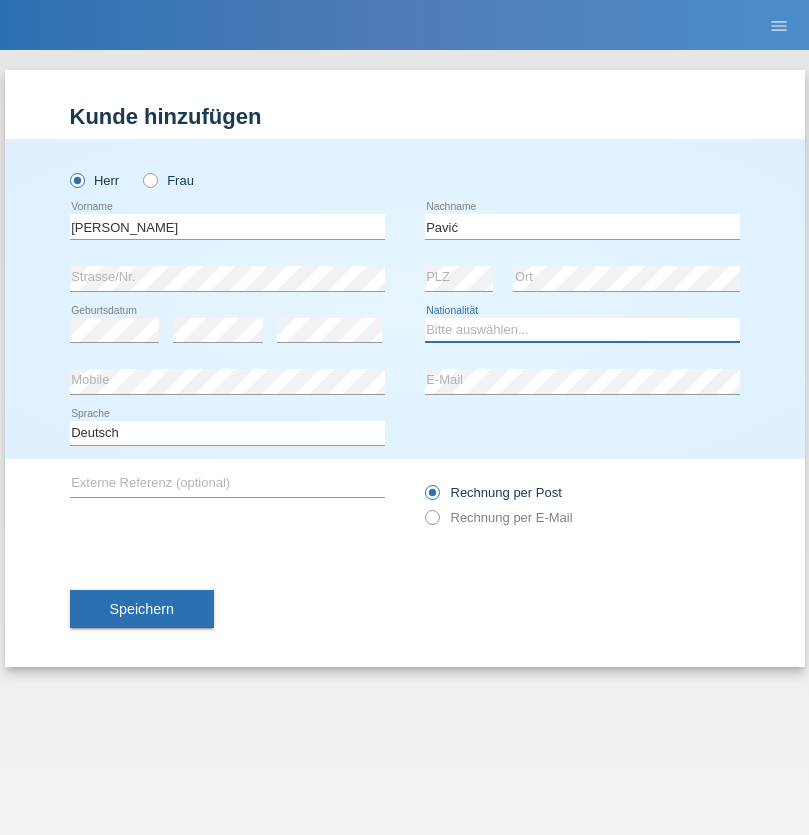 select on "HR" 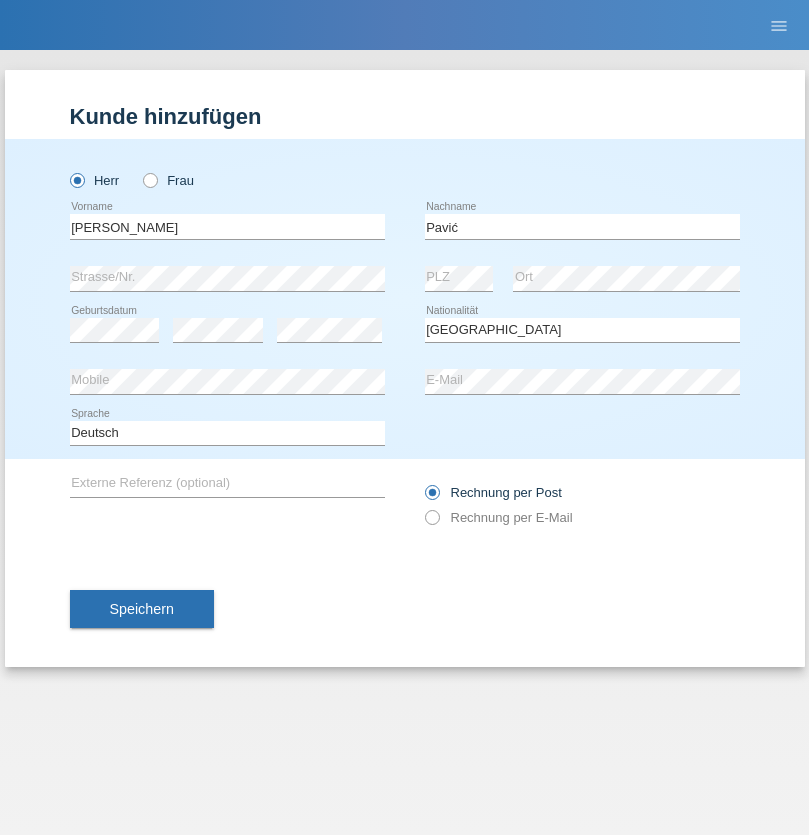 select on "C" 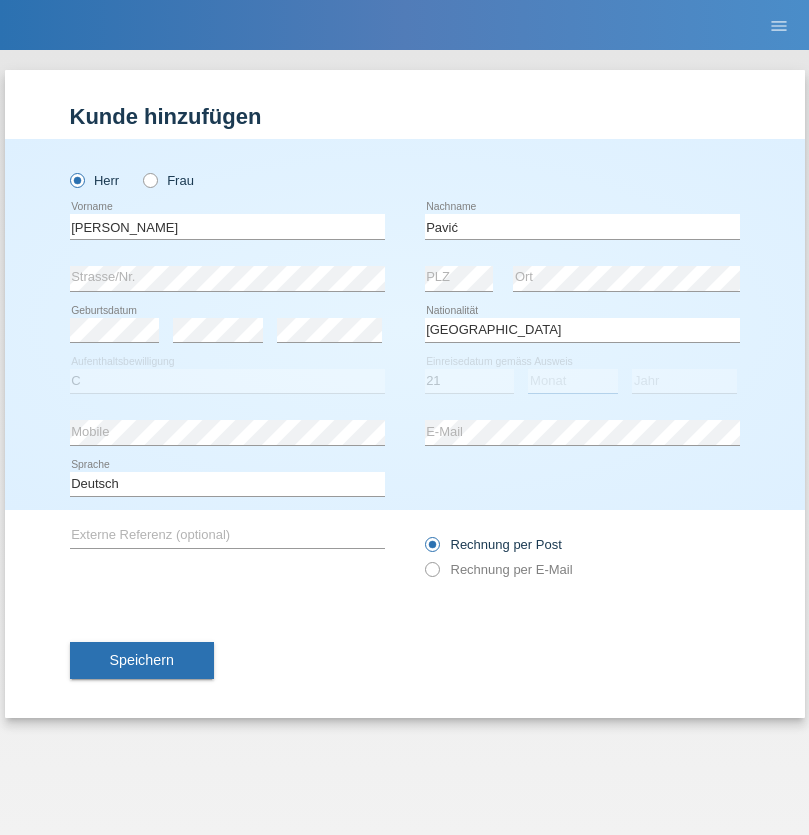 select on "04" 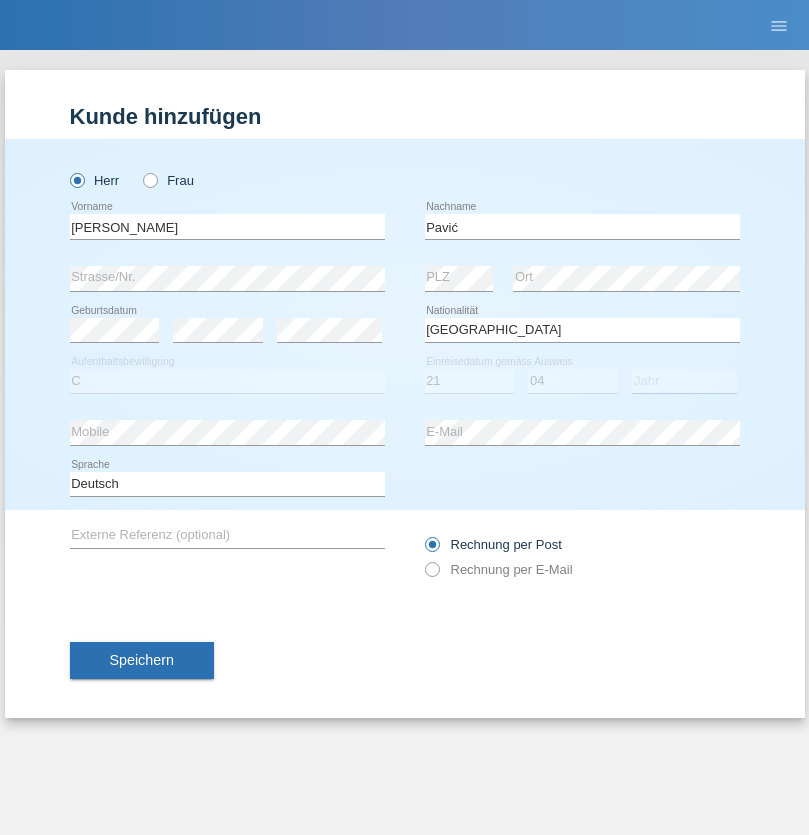 select on "2006" 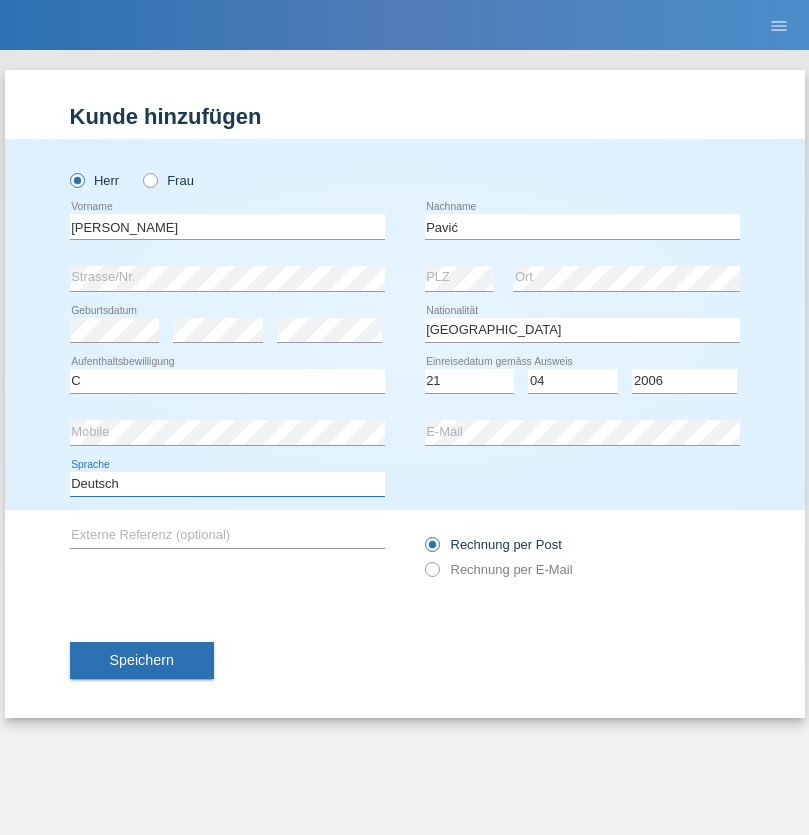 select on "en" 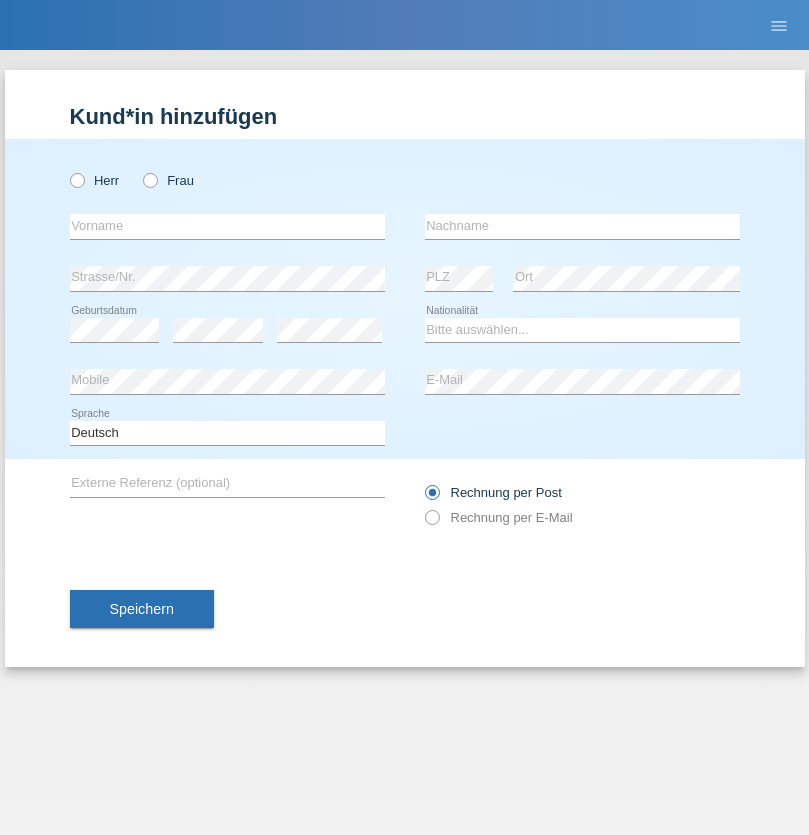 scroll, scrollTop: 0, scrollLeft: 0, axis: both 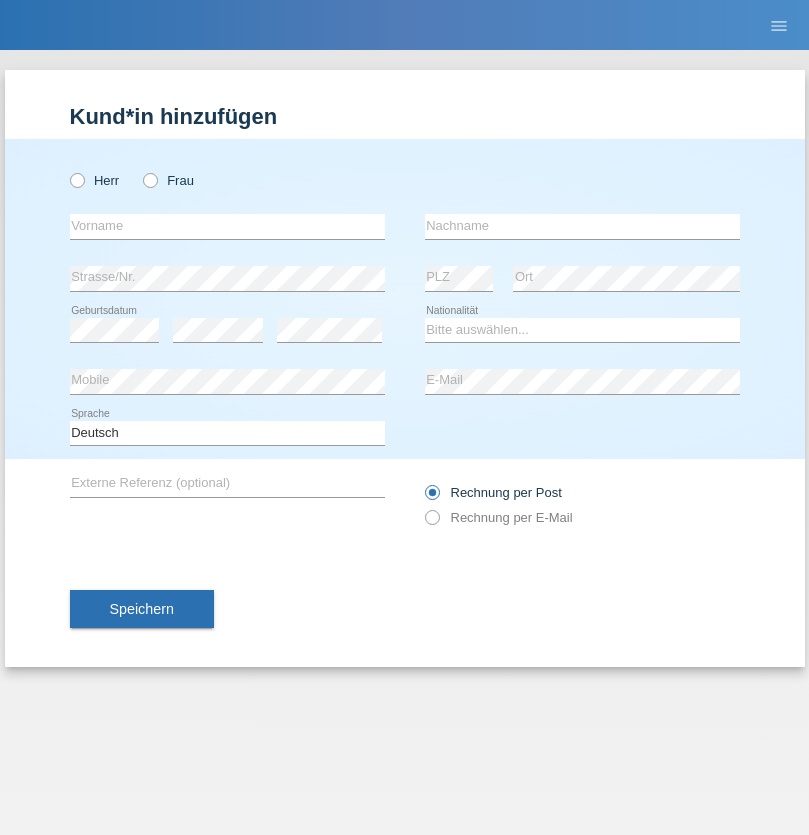 radio on "true" 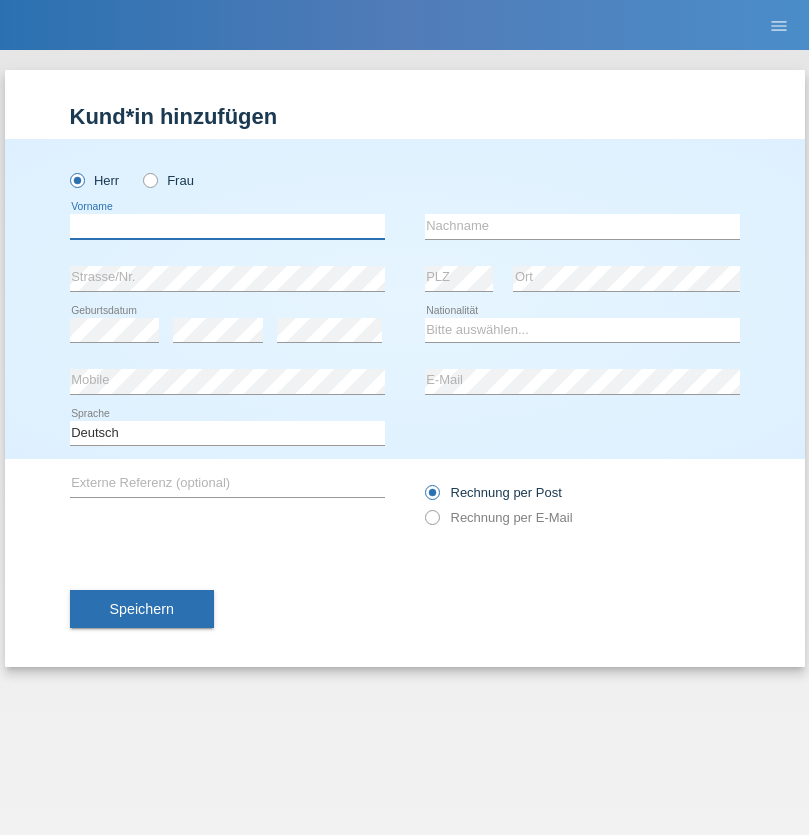 click at bounding box center [227, 226] 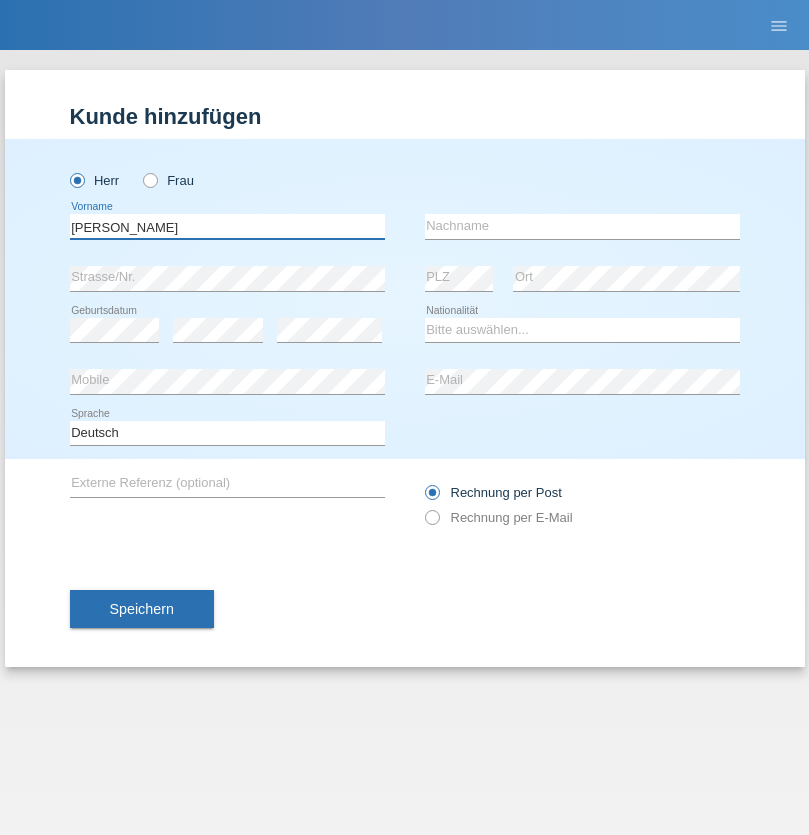 type on "Artur" 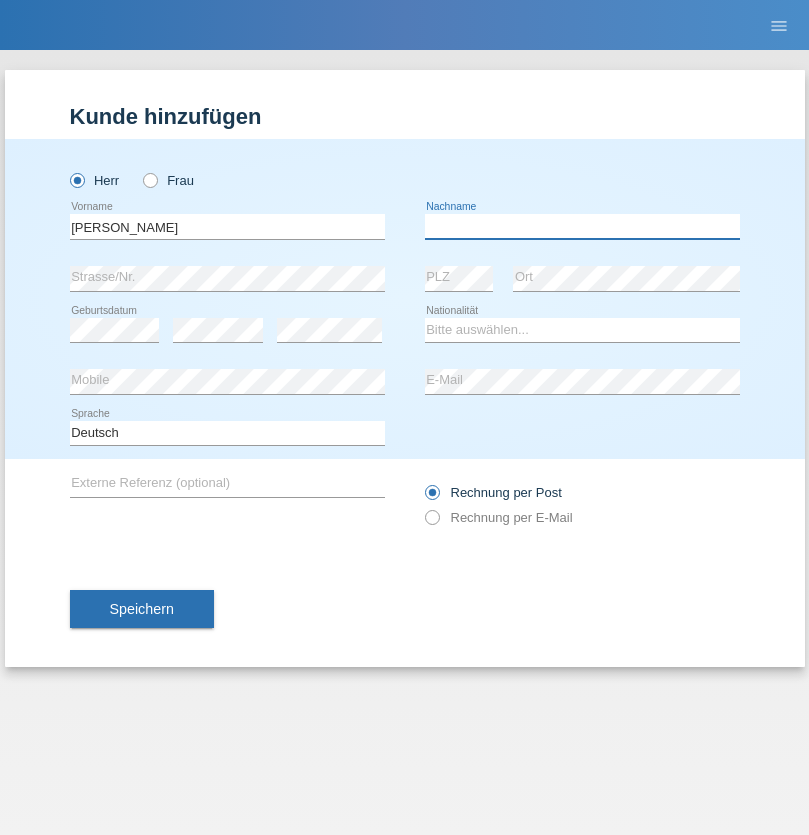 click at bounding box center (582, 226) 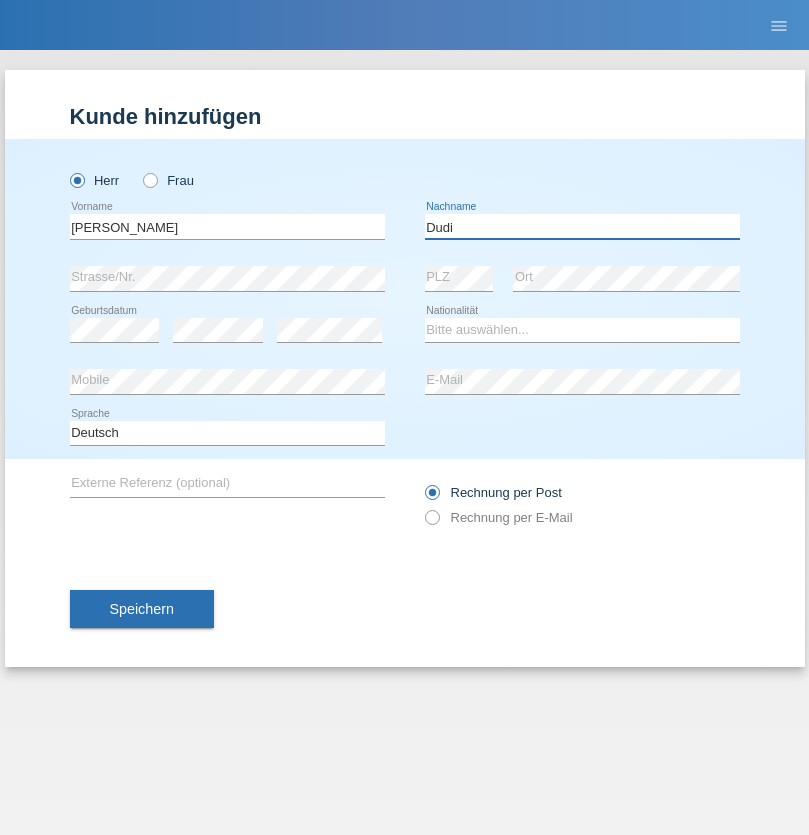 type on "Dudi" 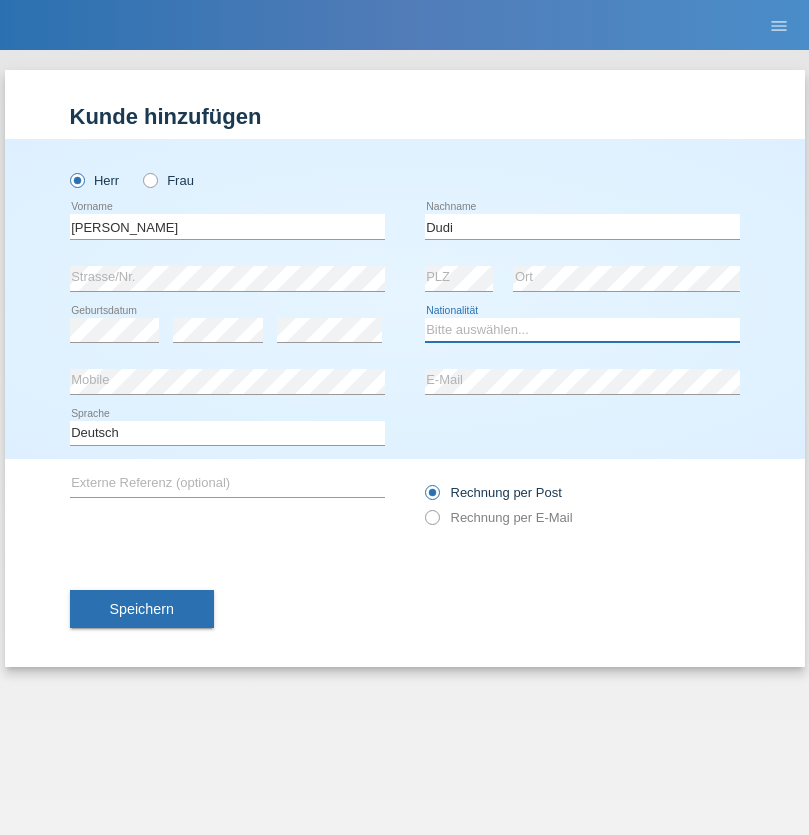 select on "SK" 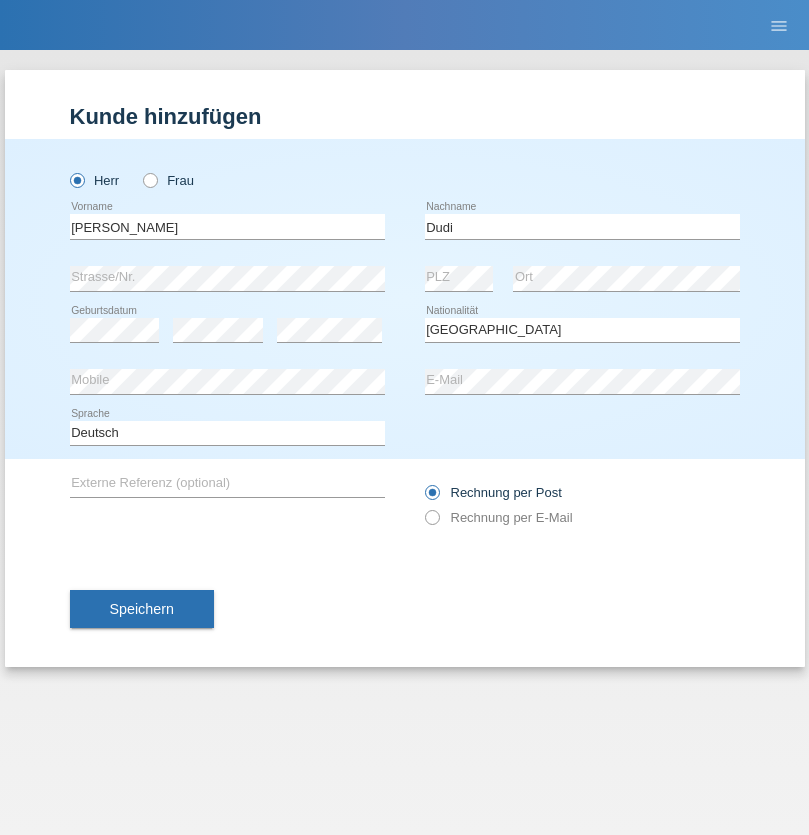 select on "C" 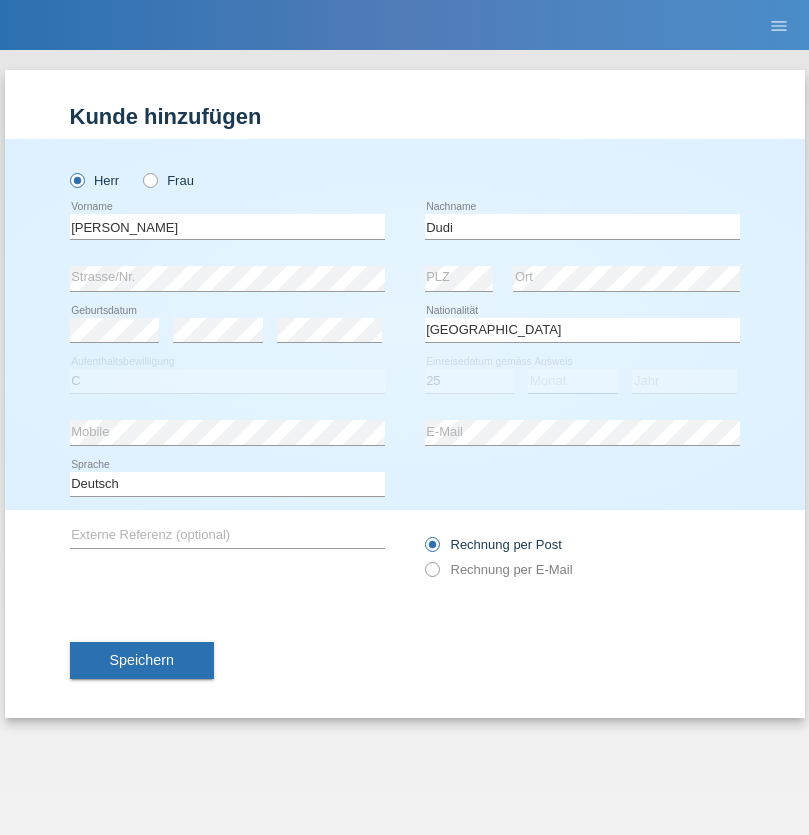 select on "05" 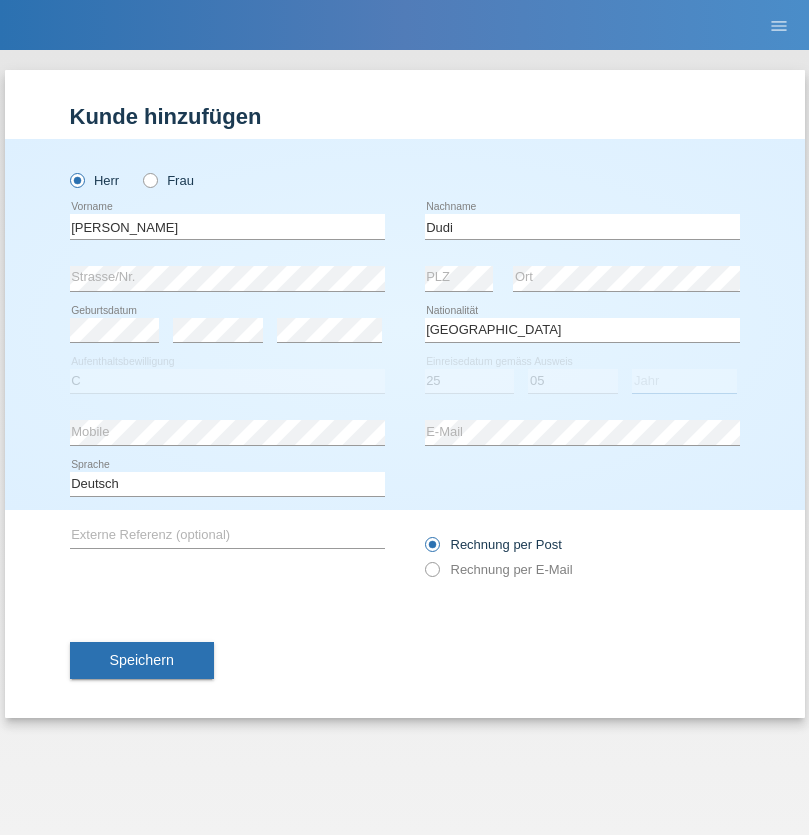 select on "2021" 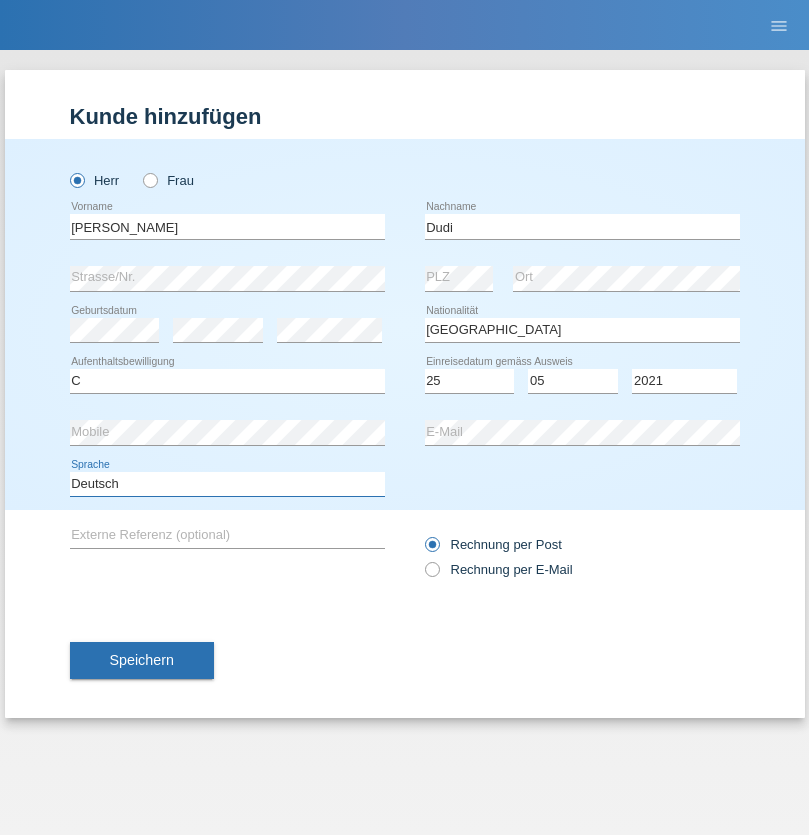 select on "en" 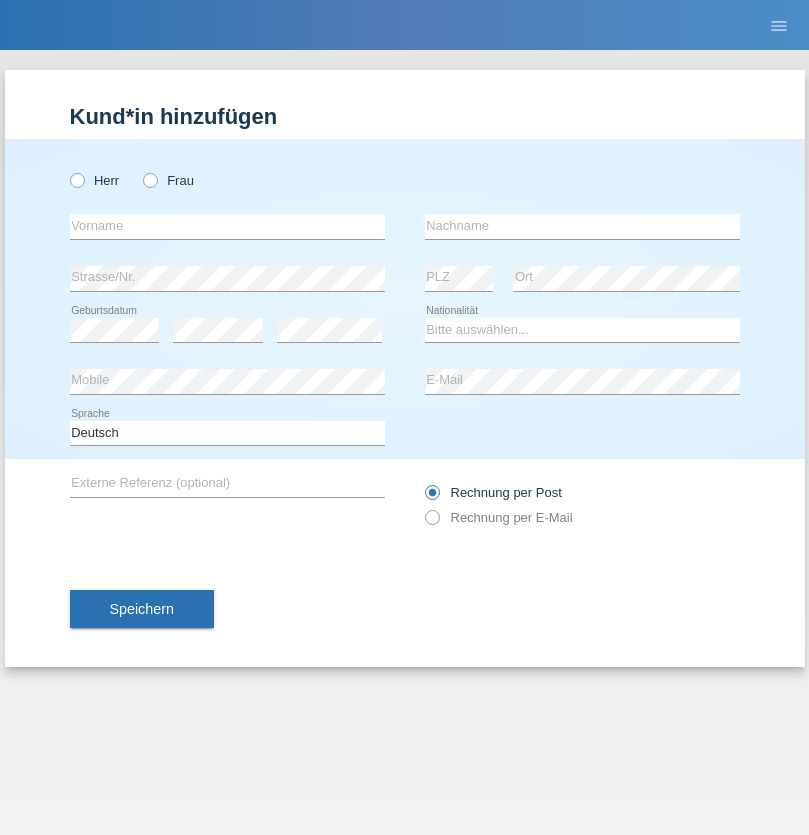 scroll, scrollTop: 0, scrollLeft: 0, axis: both 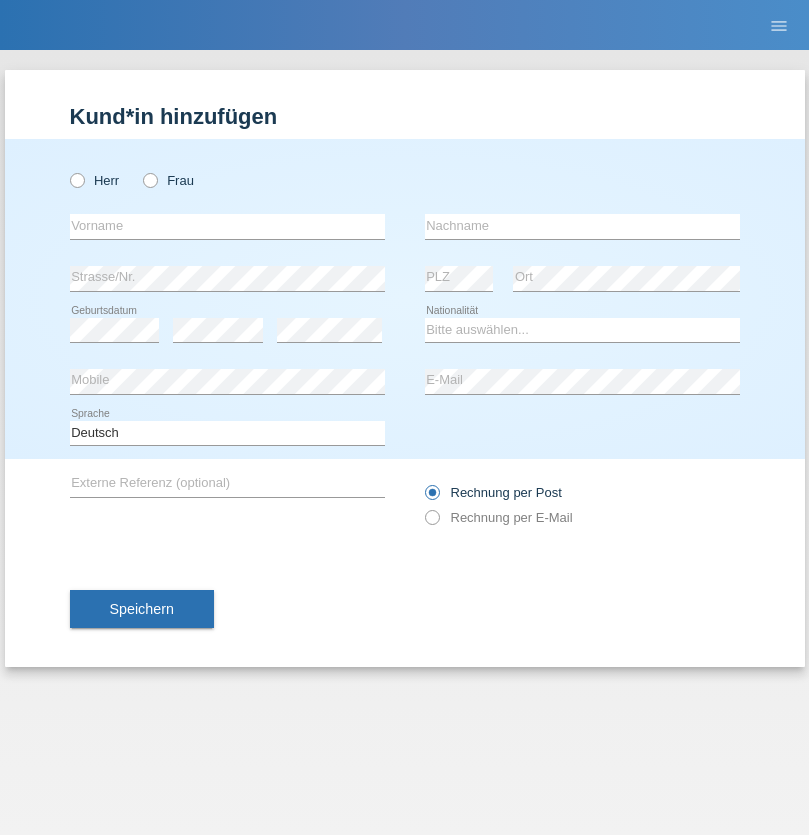 radio on "true" 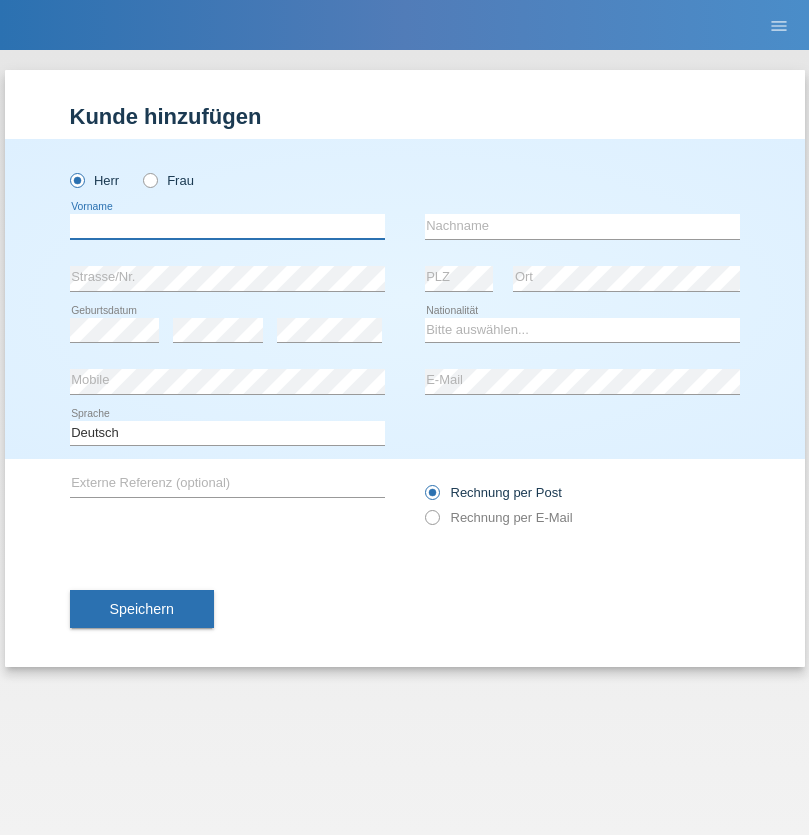 click at bounding box center [227, 226] 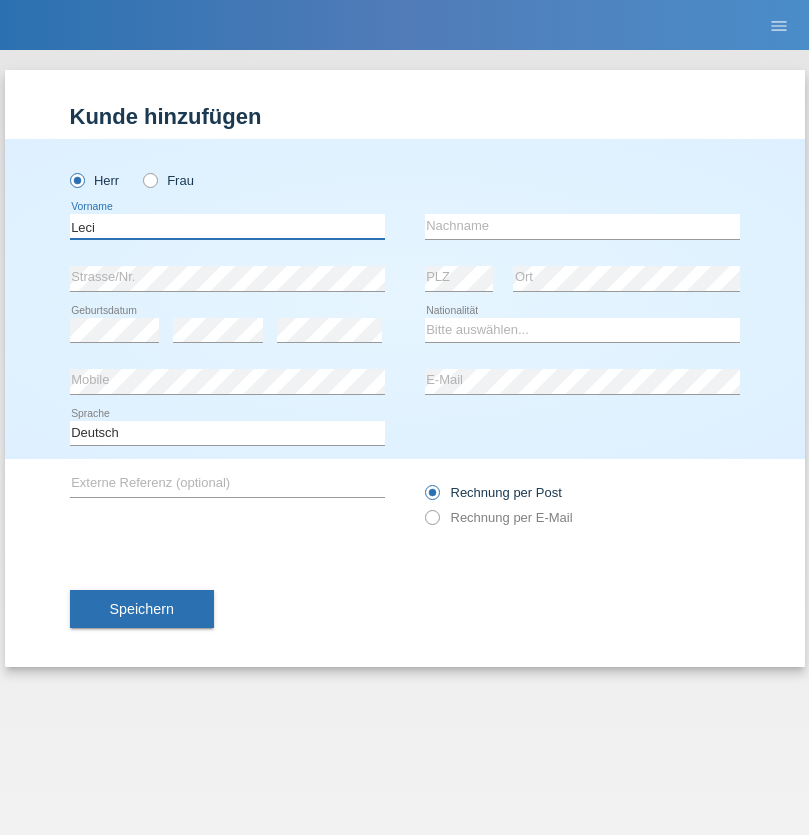 type on "Leci" 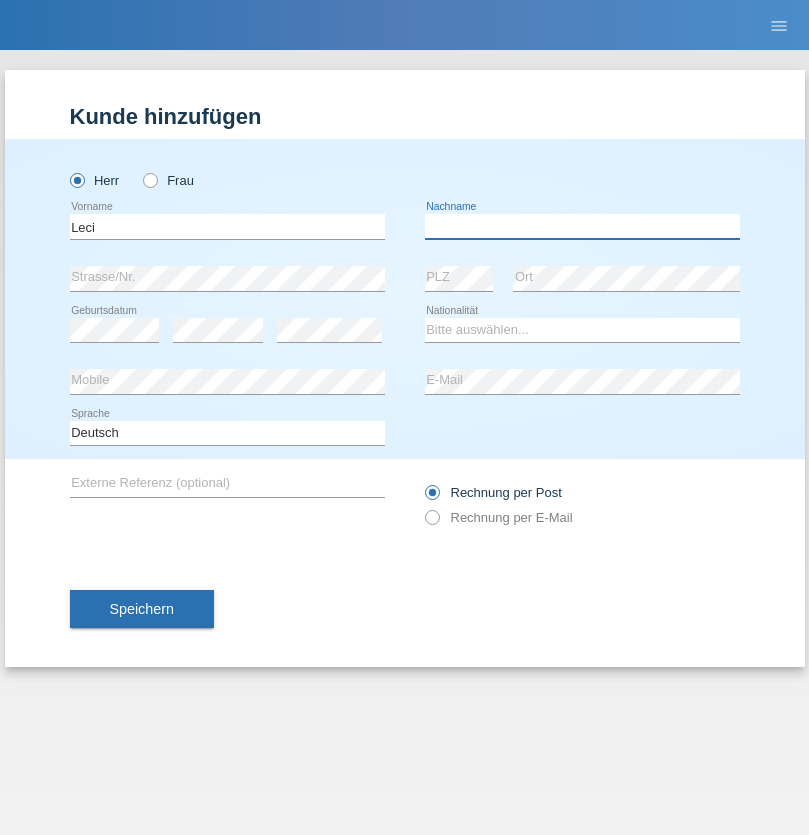 click at bounding box center [582, 226] 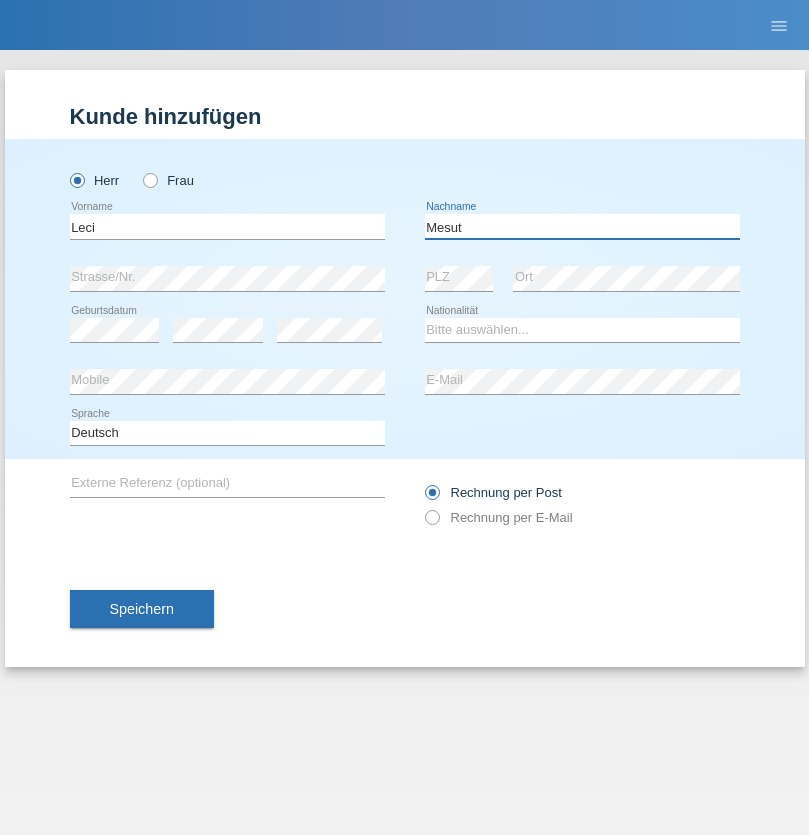 type on "Mesut" 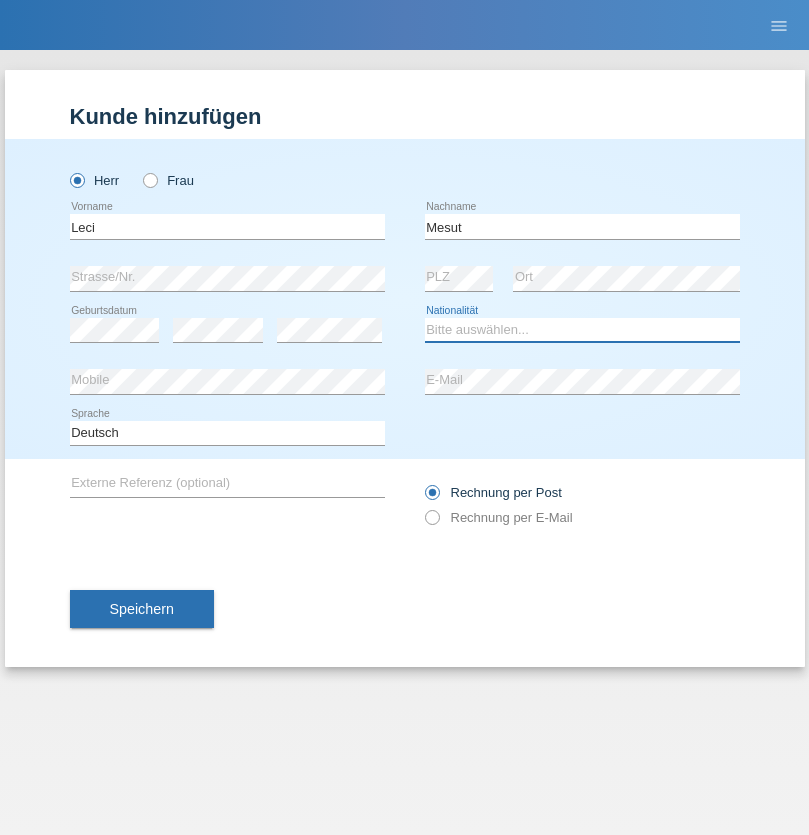 select on "XK" 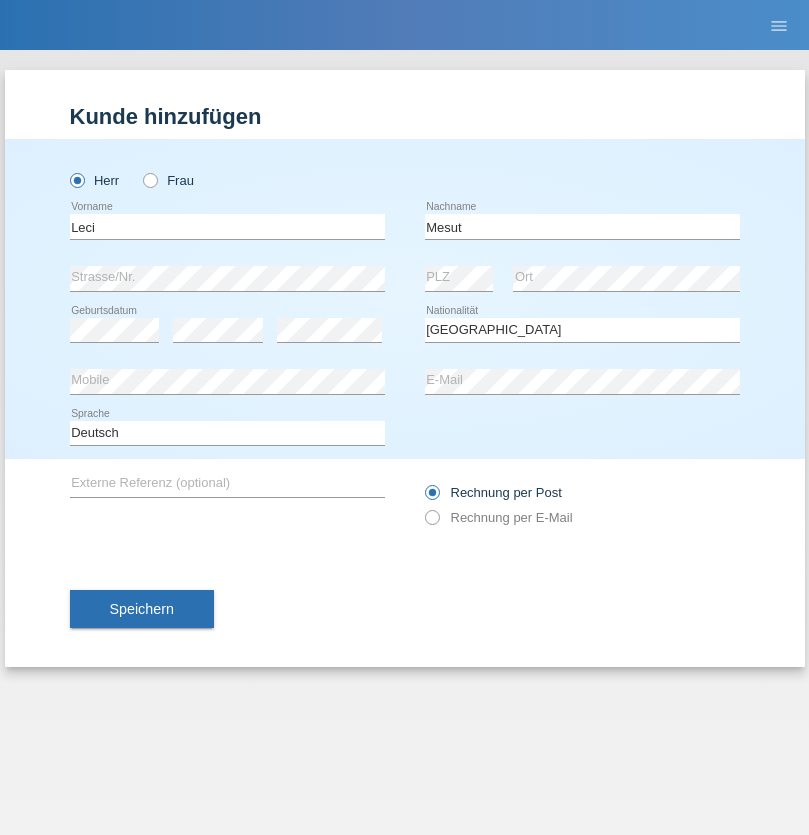 select on "C" 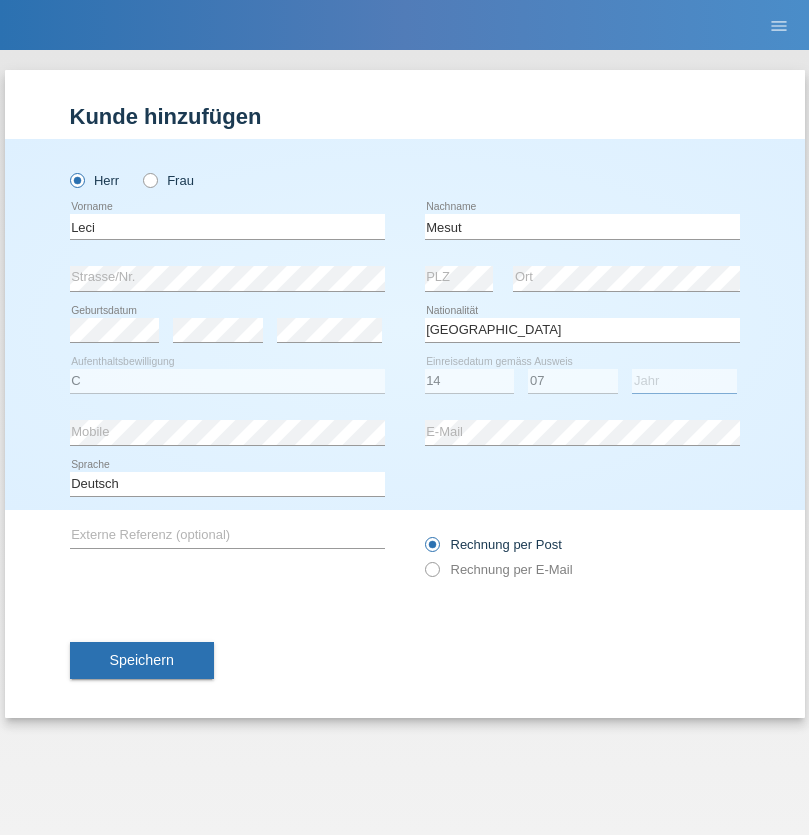 select on "2021" 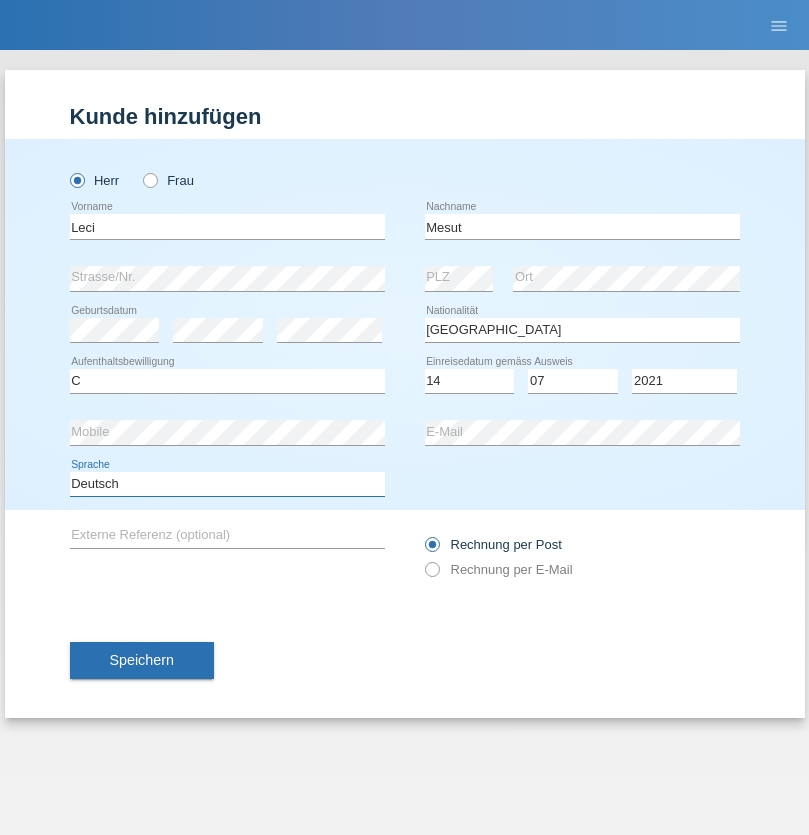 select on "en" 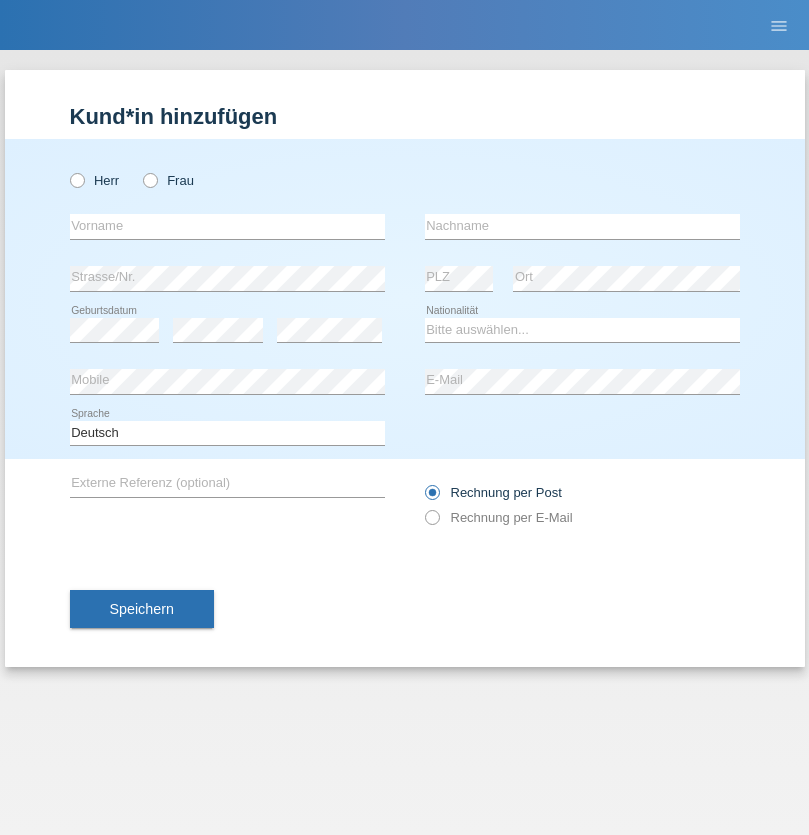 scroll, scrollTop: 0, scrollLeft: 0, axis: both 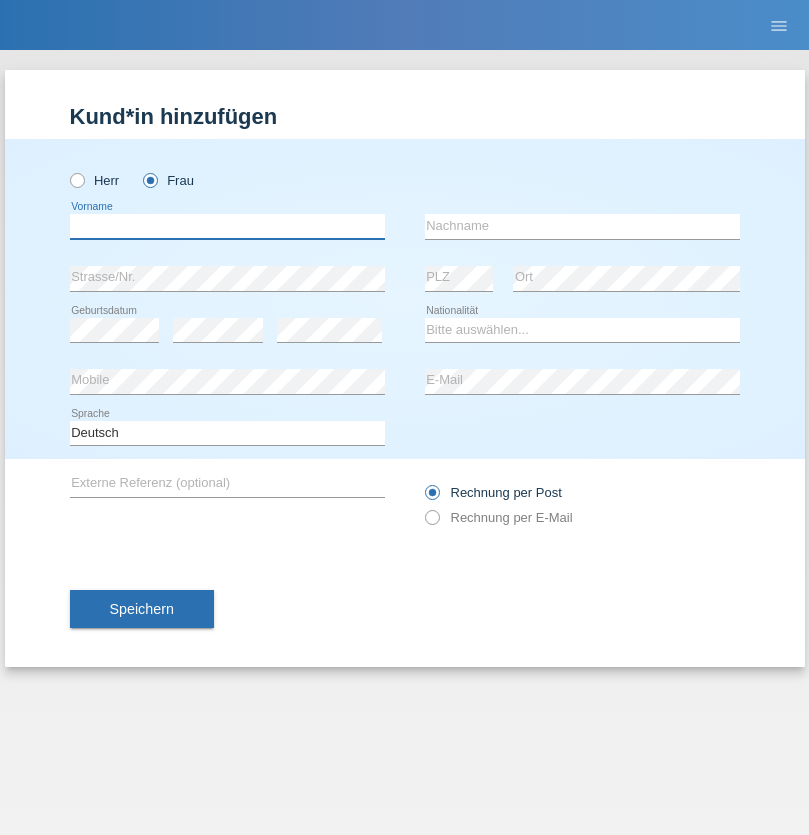 click at bounding box center [227, 226] 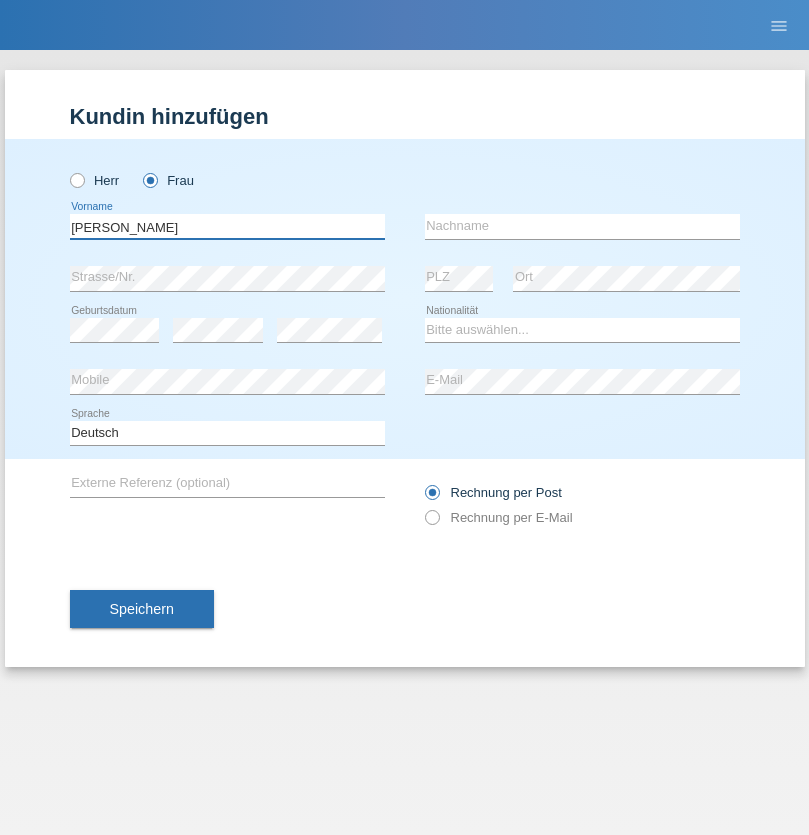 type on "[PERSON_NAME]" 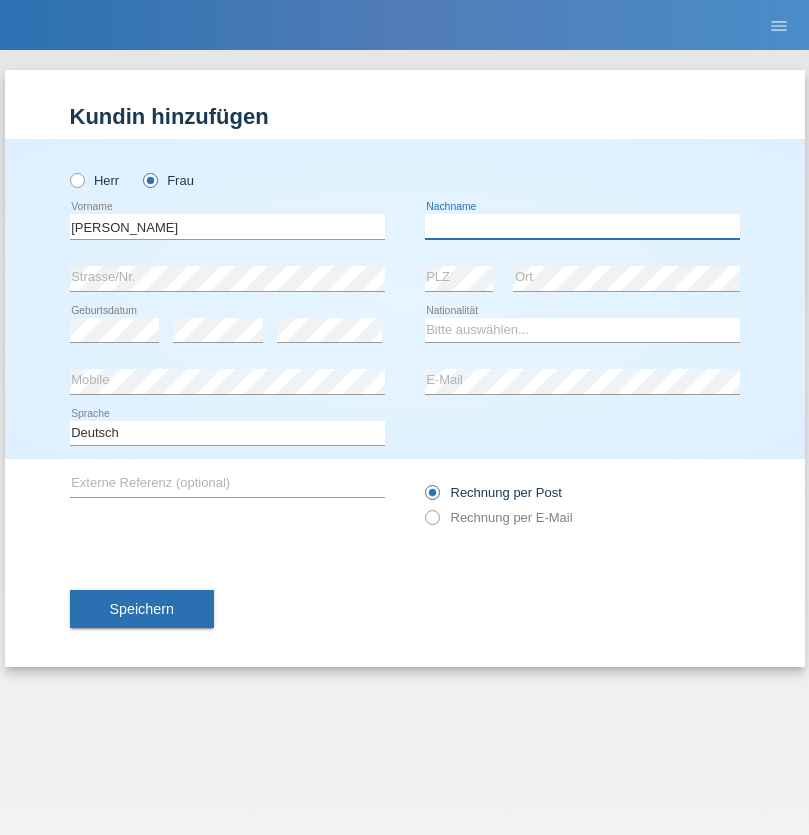 click at bounding box center (582, 226) 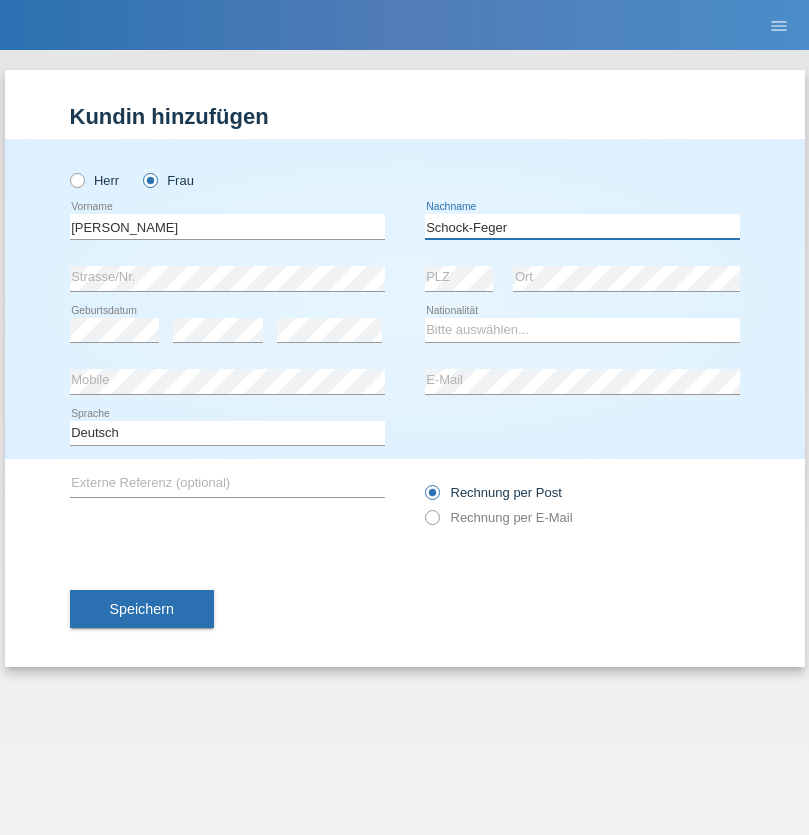 type on "Schock-Feger" 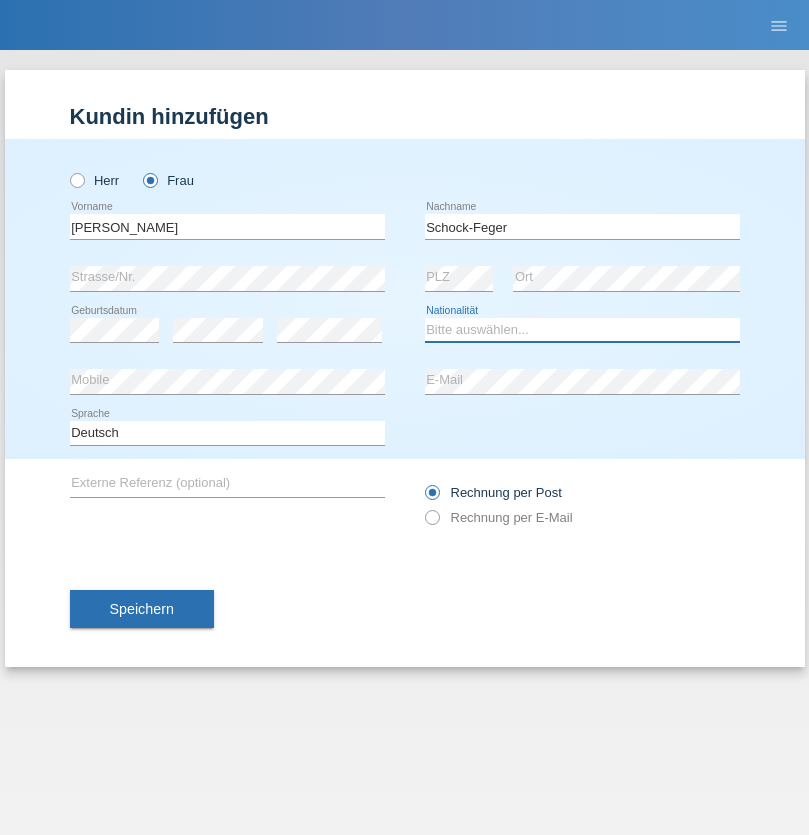select on "CH" 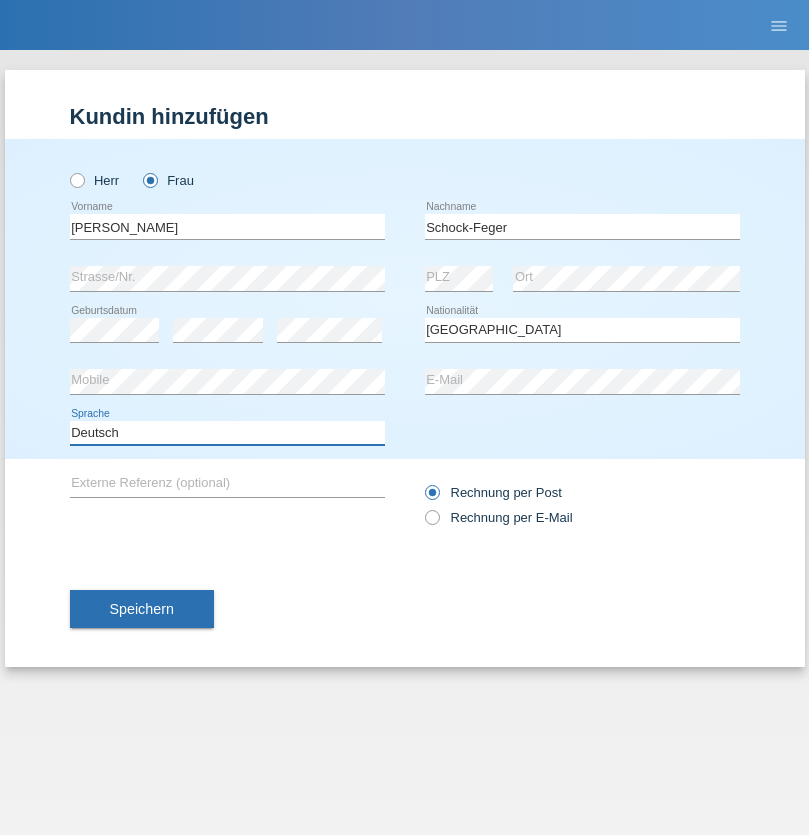 select on "en" 